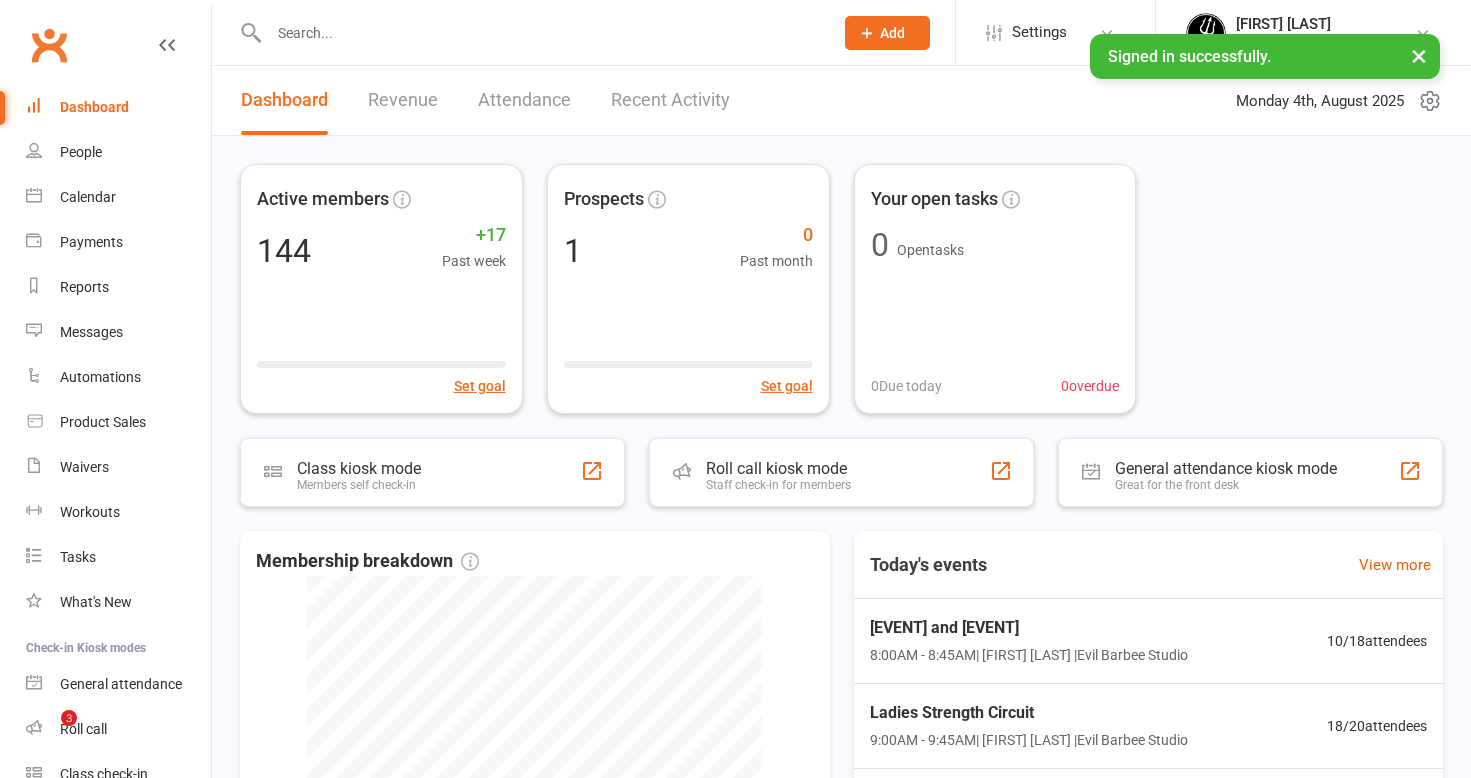 scroll, scrollTop: 0, scrollLeft: 0, axis: both 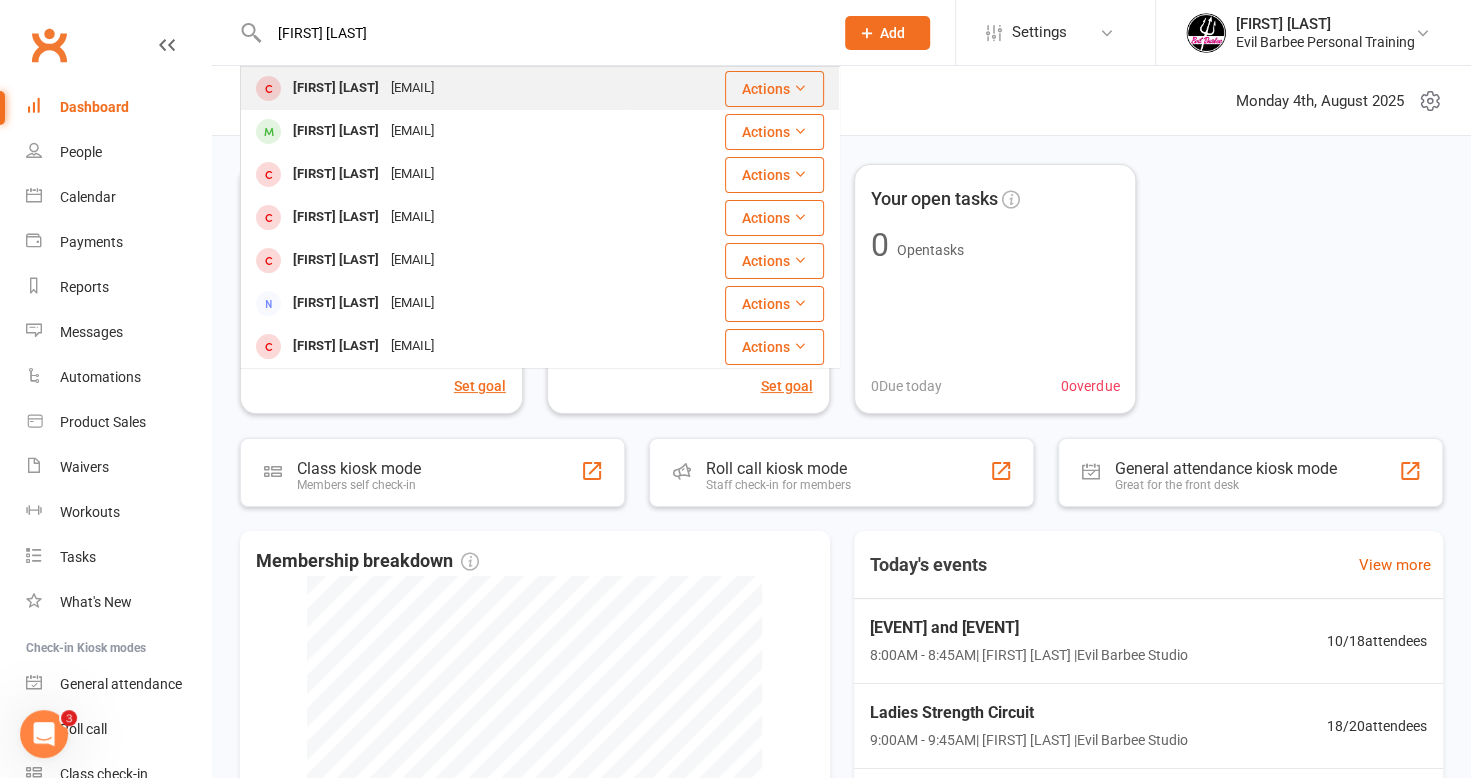 type on "[FIRST] [LAST]" 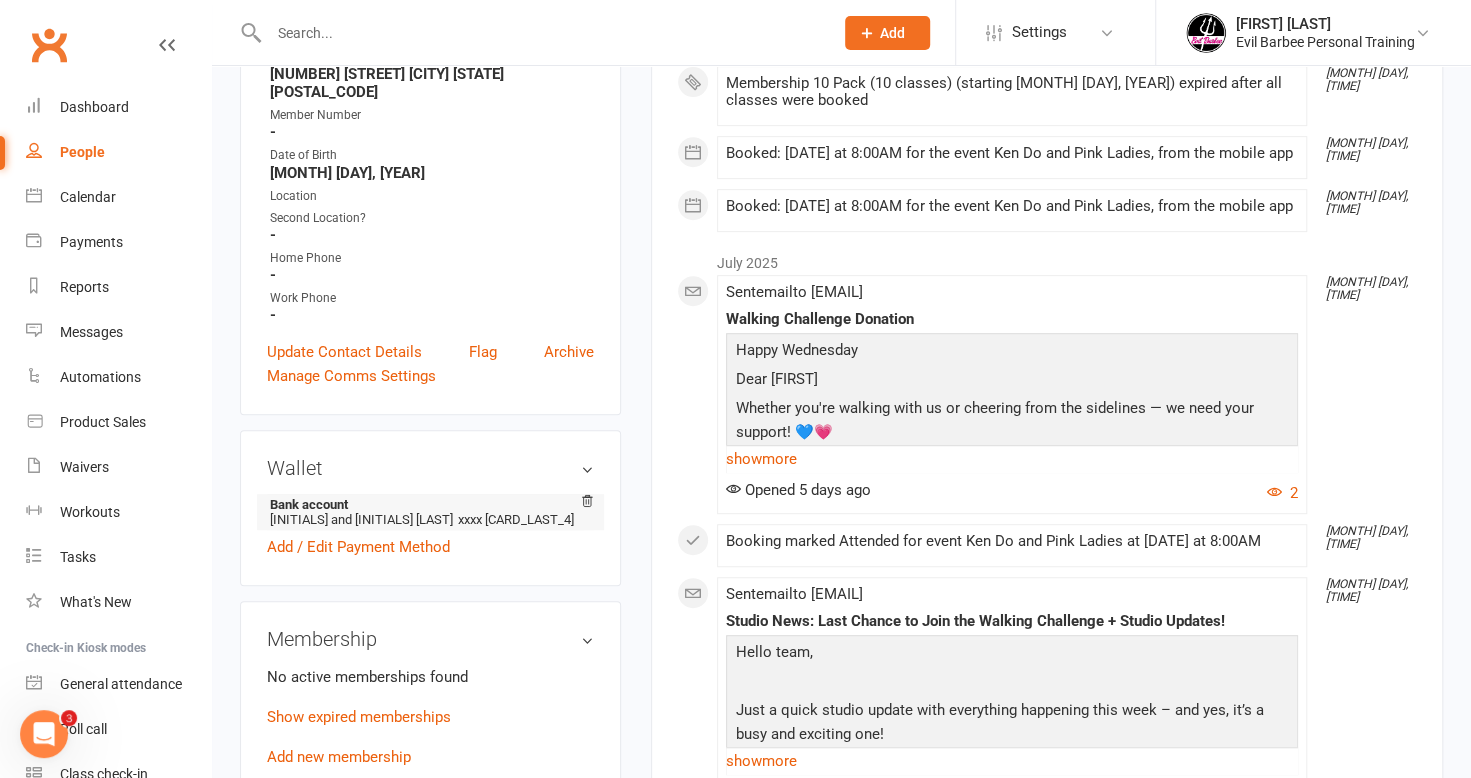 scroll, scrollTop: 600, scrollLeft: 0, axis: vertical 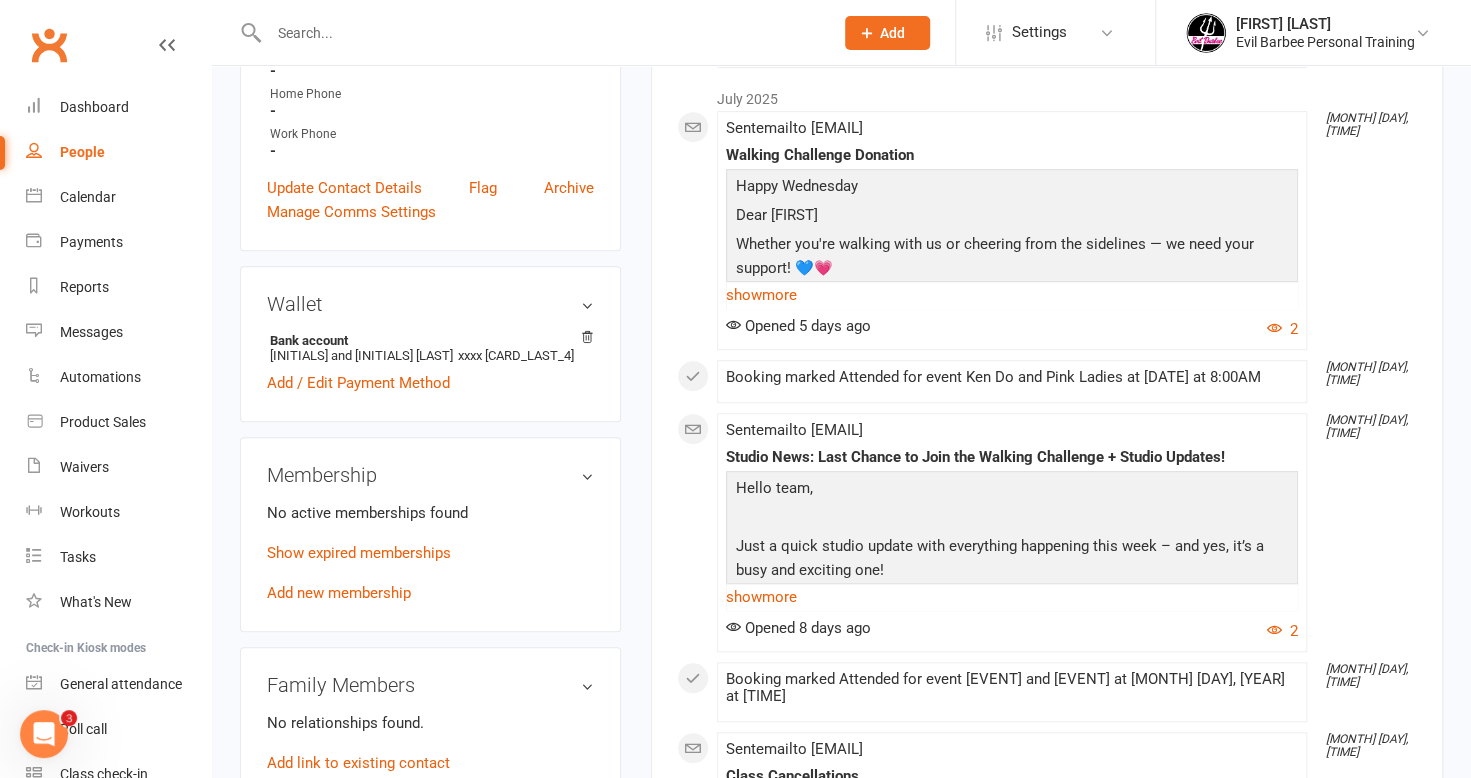 click on "Add new membership" at bounding box center (339, 593) 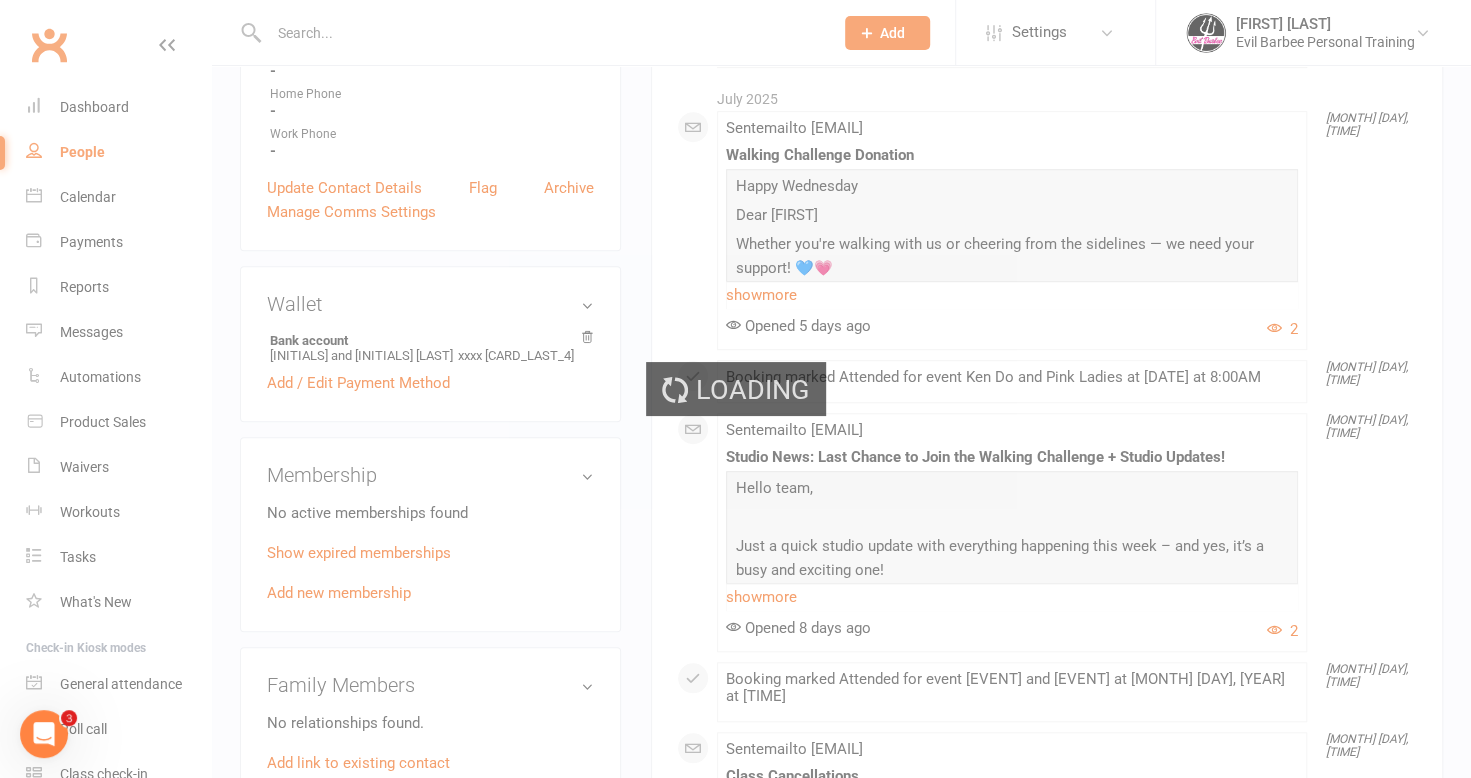 scroll, scrollTop: 0, scrollLeft: 0, axis: both 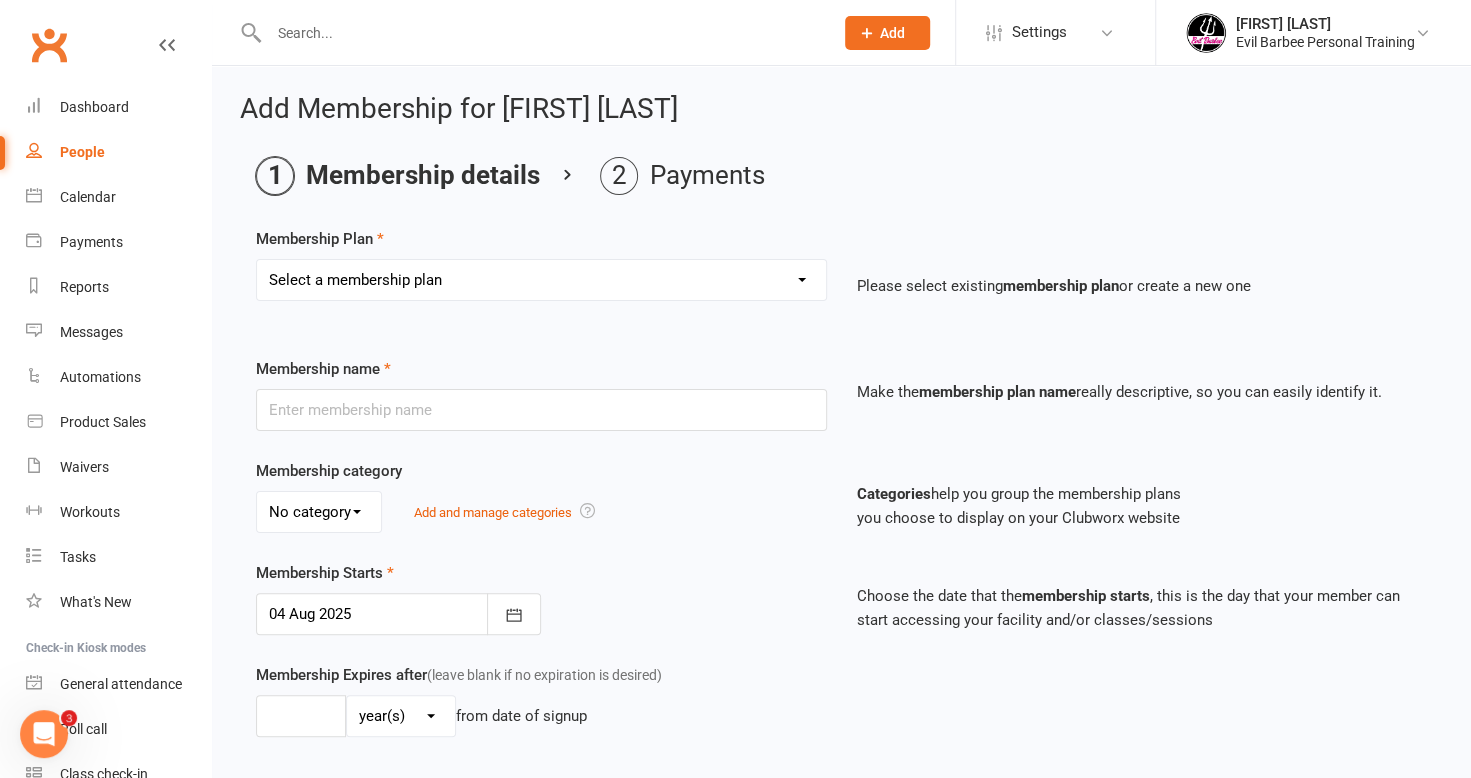 click on "Select a membership plan Create new Membership Plan 4 Pack (4 Classes) 10 Pack (10 classes) Direct Debit Unlimited Classes ongoing Upfront Monthly Payment 30 minute PT 4 Pack Casual Class" at bounding box center [541, 280] 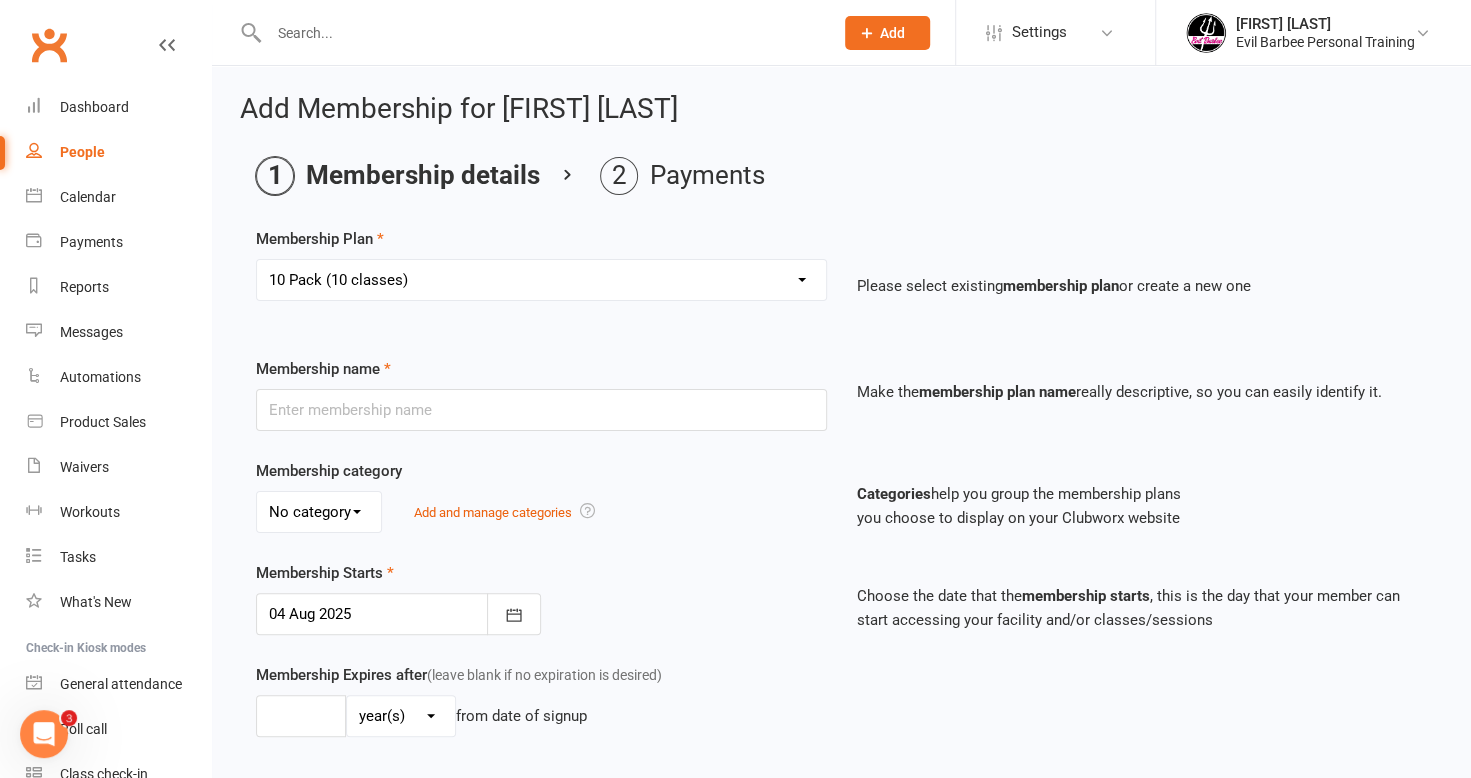 click on "Select a membership plan Create new Membership Plan 4 Pack (4 Classes) 10 Pack (10 classes) Direct Debit Unlimited Classes ongoing Upfront Monthly Payment 30 minute PT 4 Pack Casual Class" at bounding box center (541, 280) 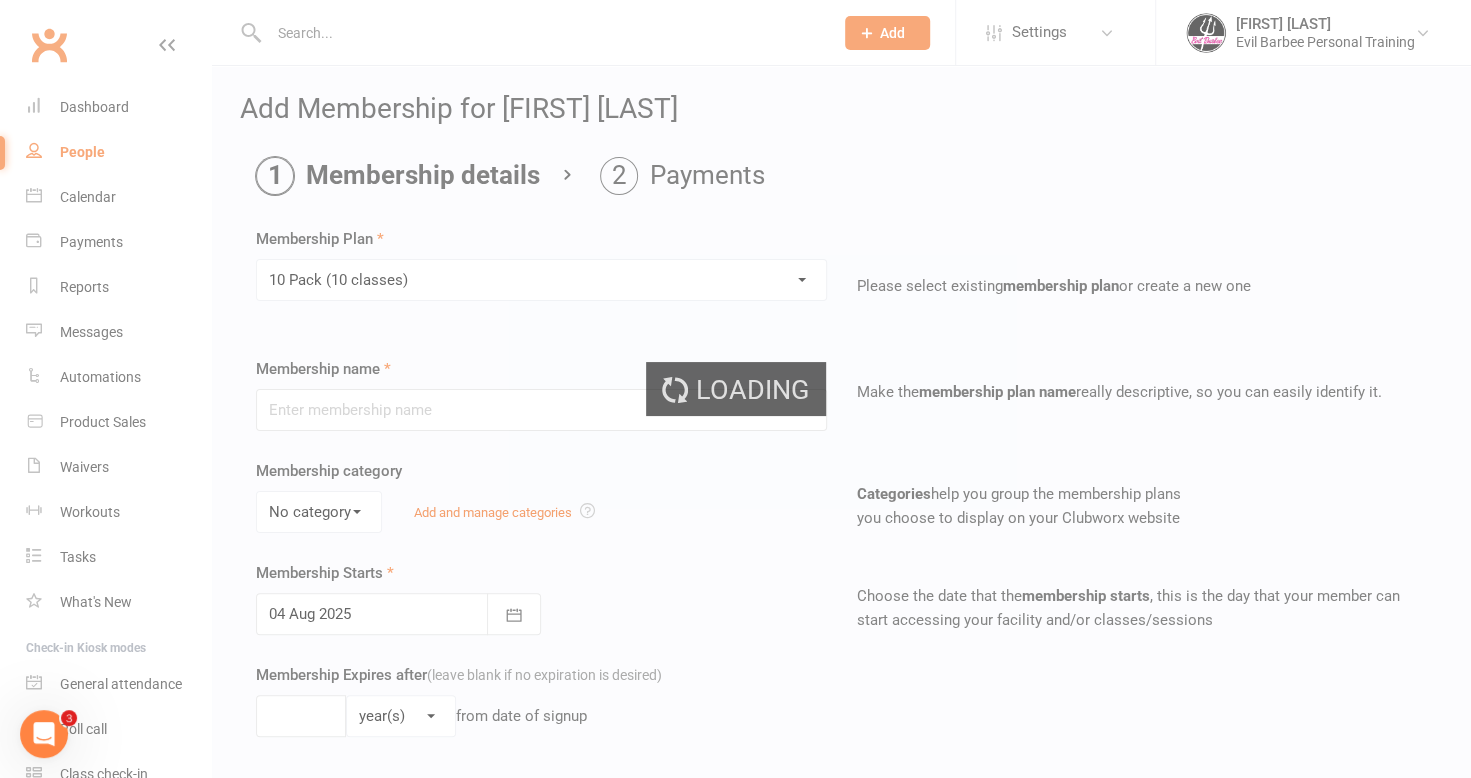 type on "10 Pack (10 classes)" 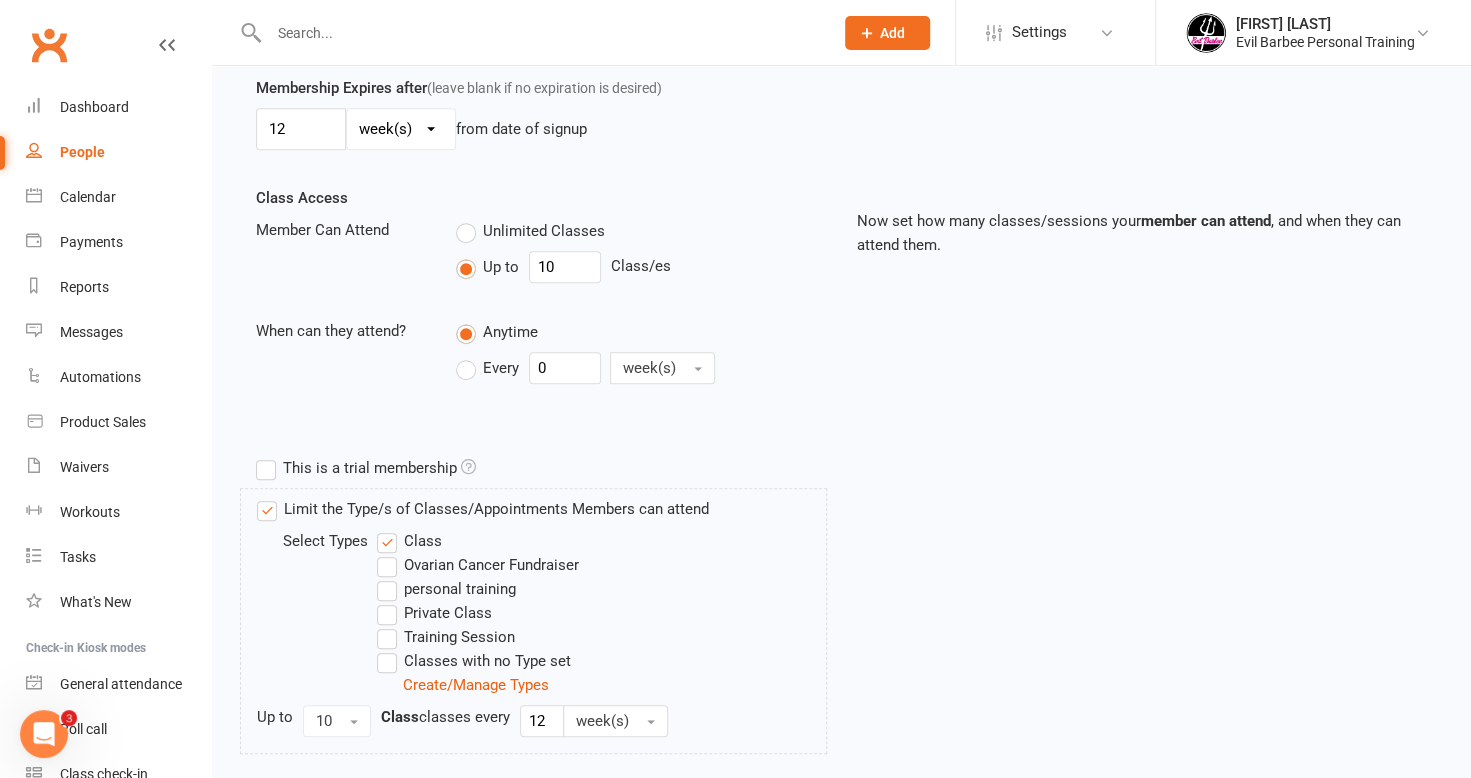 scroll, scrollTop: 704, scrollLeft: 0, axis: vertical 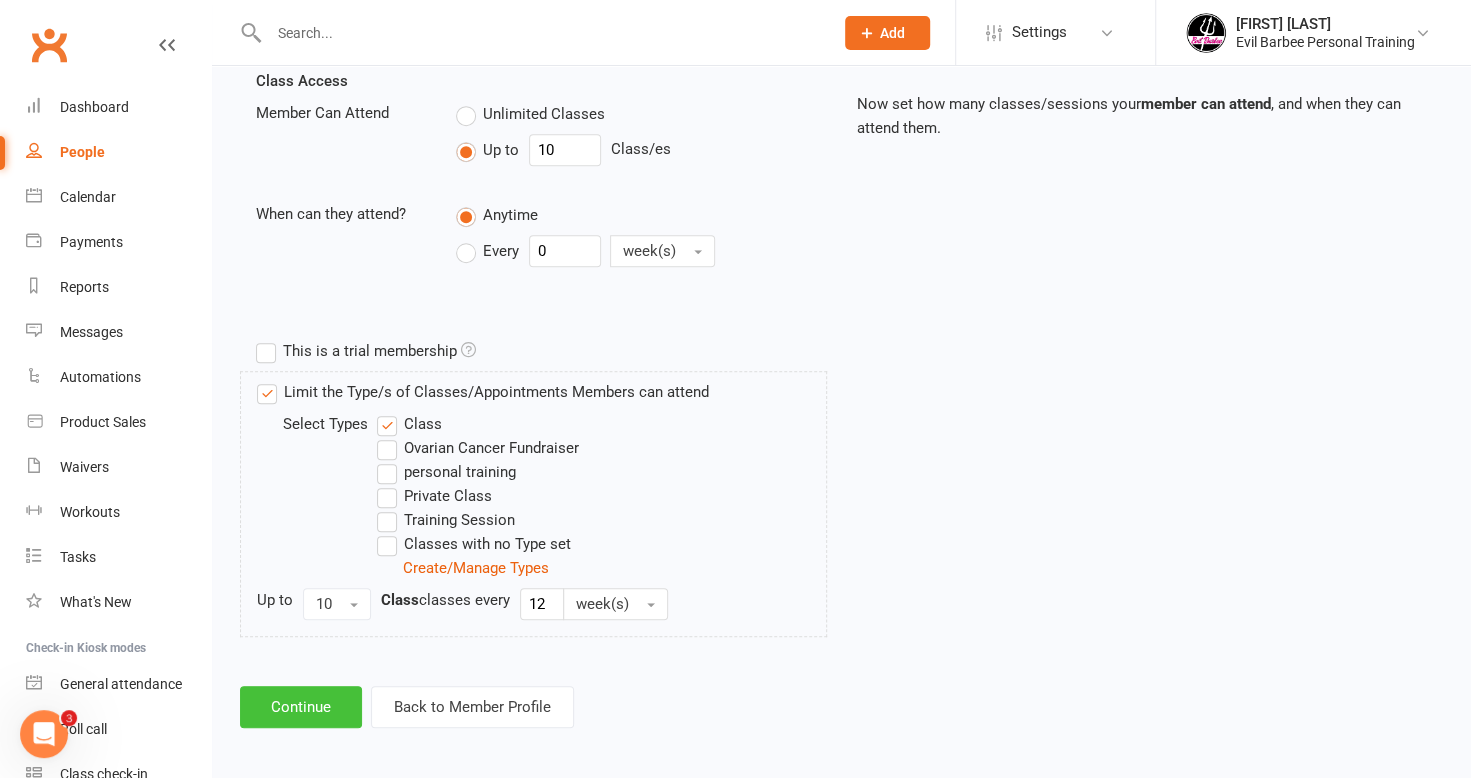 click on "Continue" at bounding box center [301, 707] 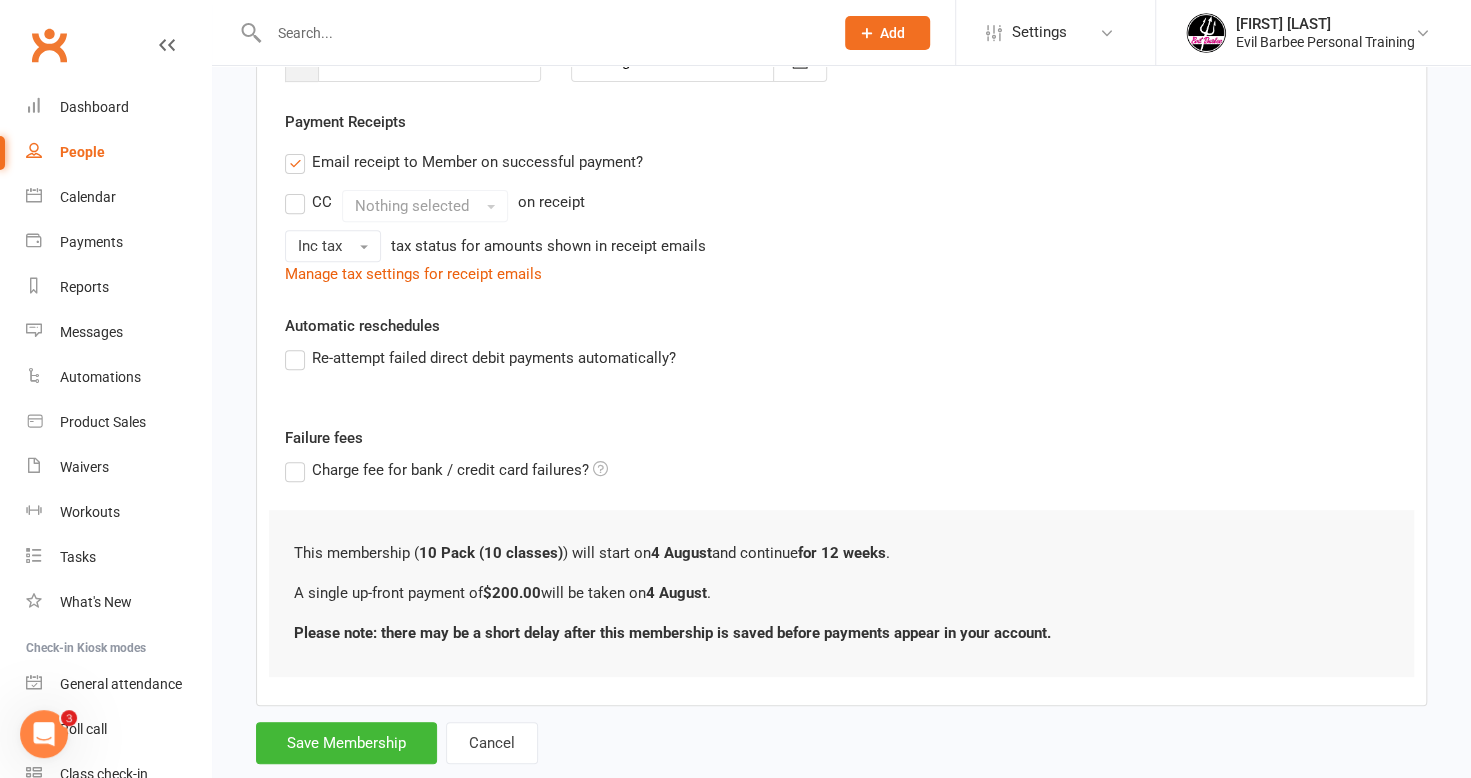 scroll, scrollTop: 387, scrollLeft: 0, axis: vertical 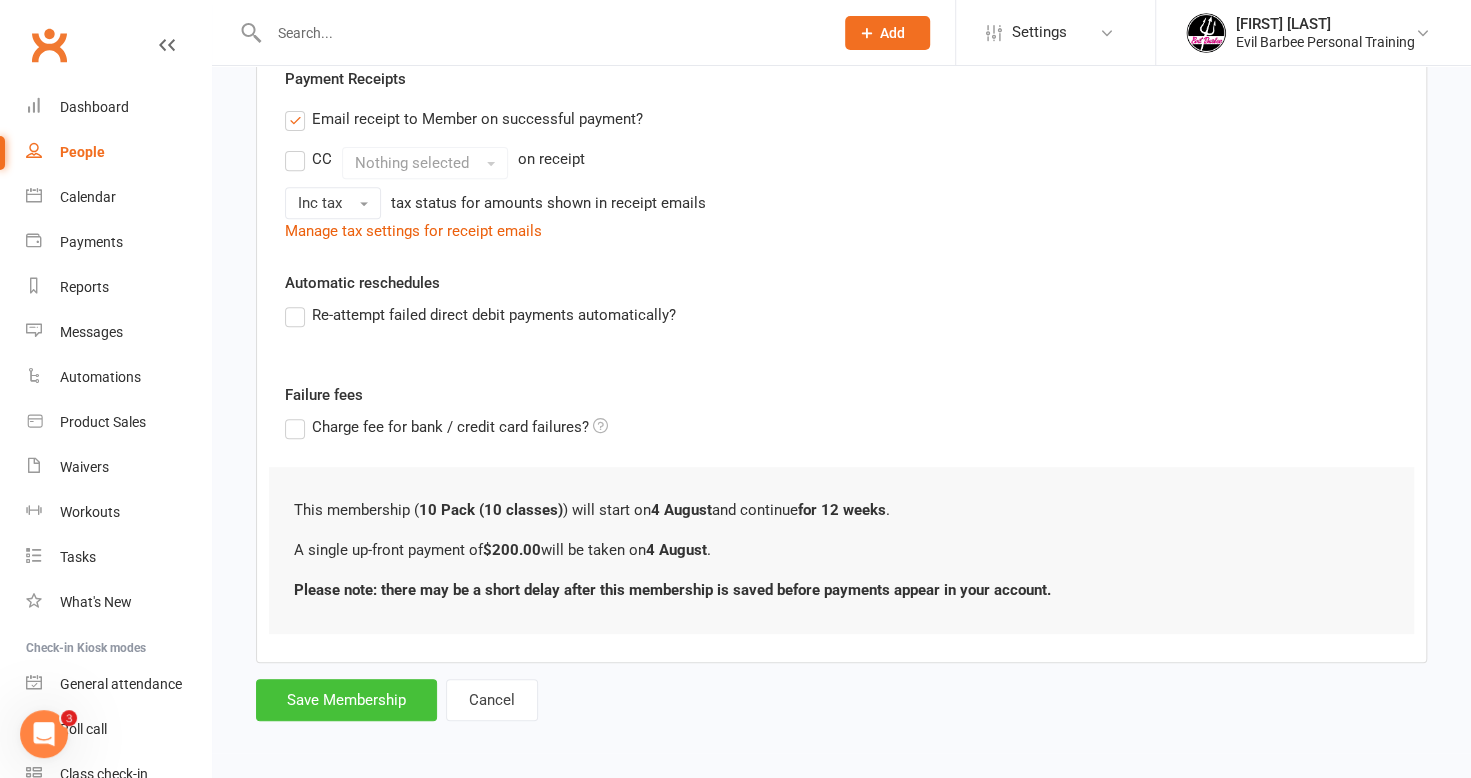 click on "Save Membership" at bounding box center [346, 700] 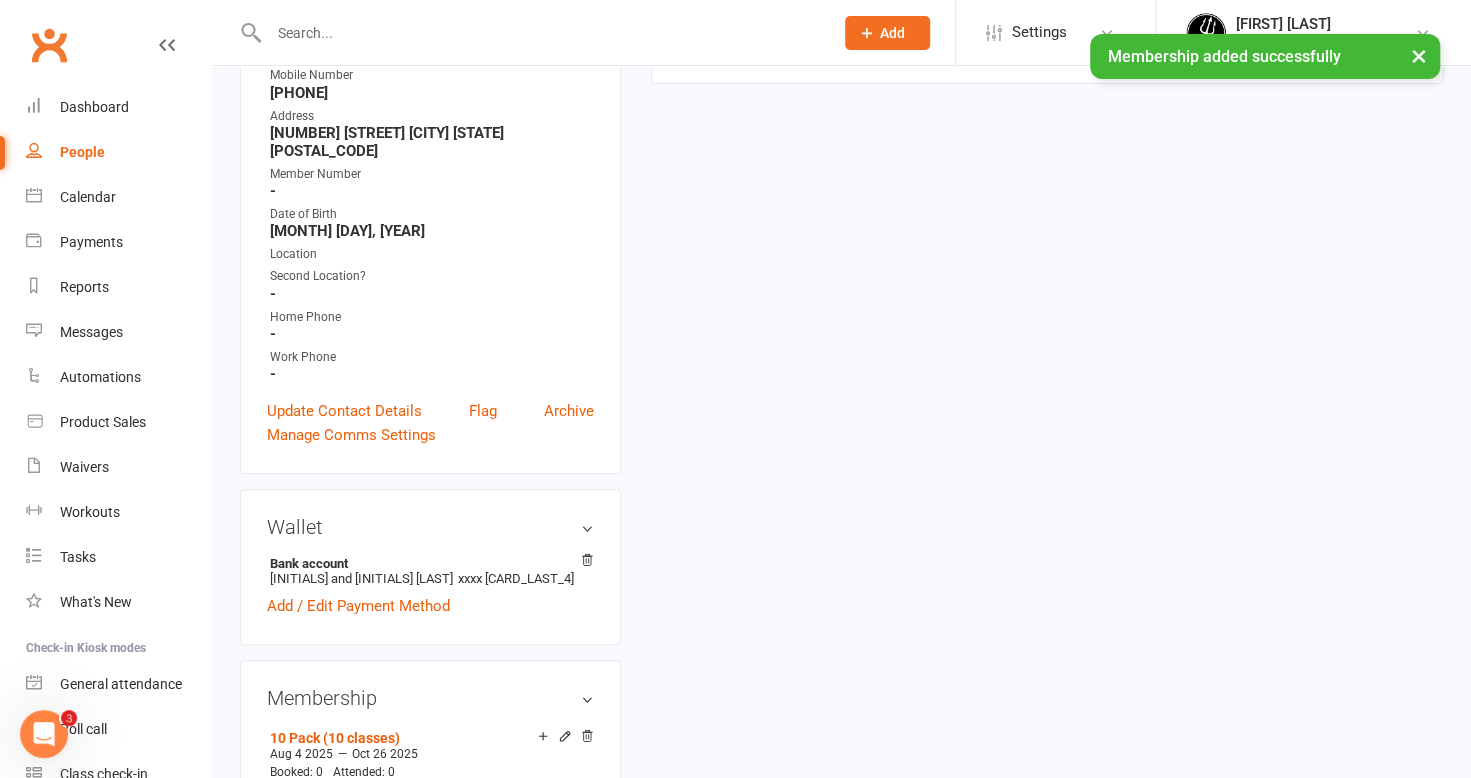 scroll, scrollTop: 0, scrollLeft: 0, axis: both 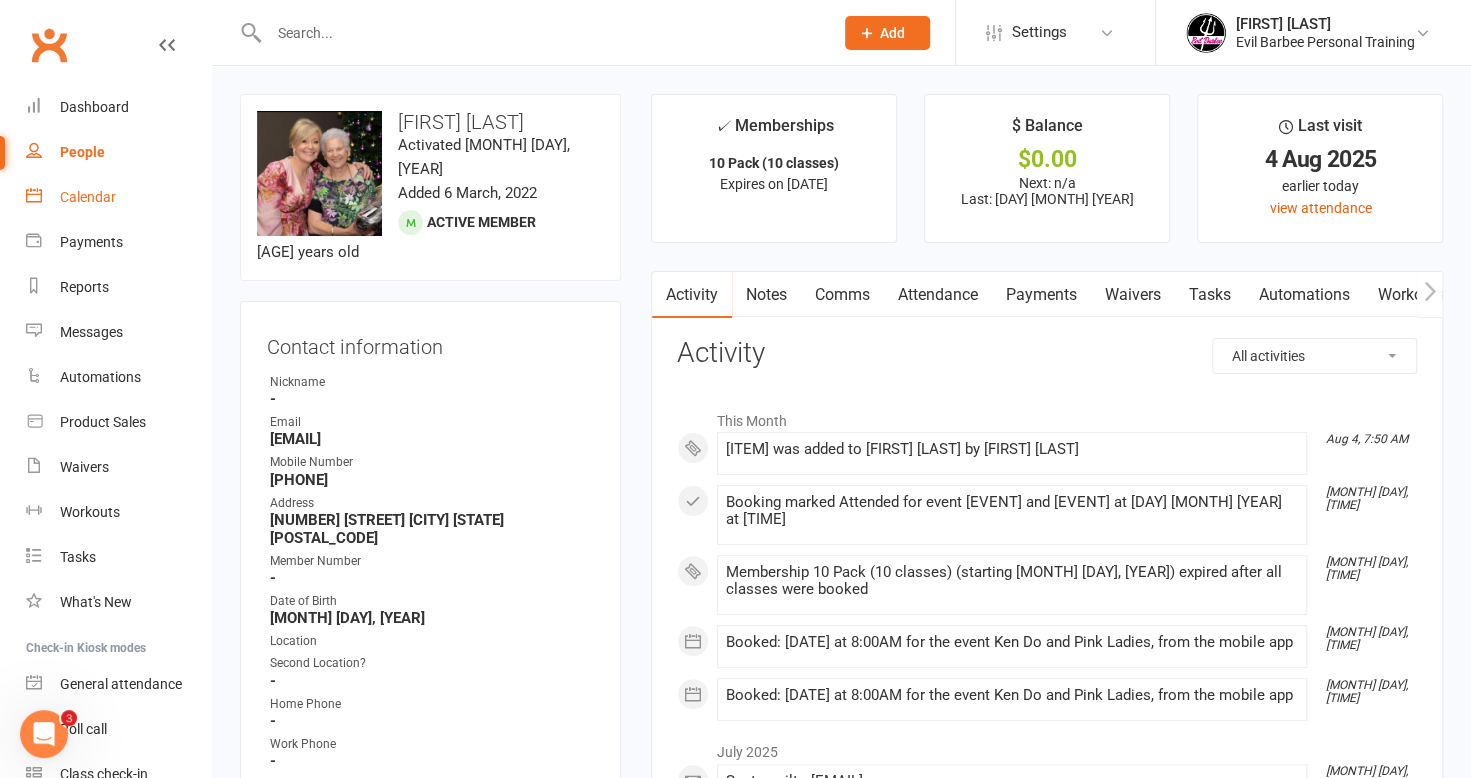 click on "Calendar" at bounding box center [88, 197] 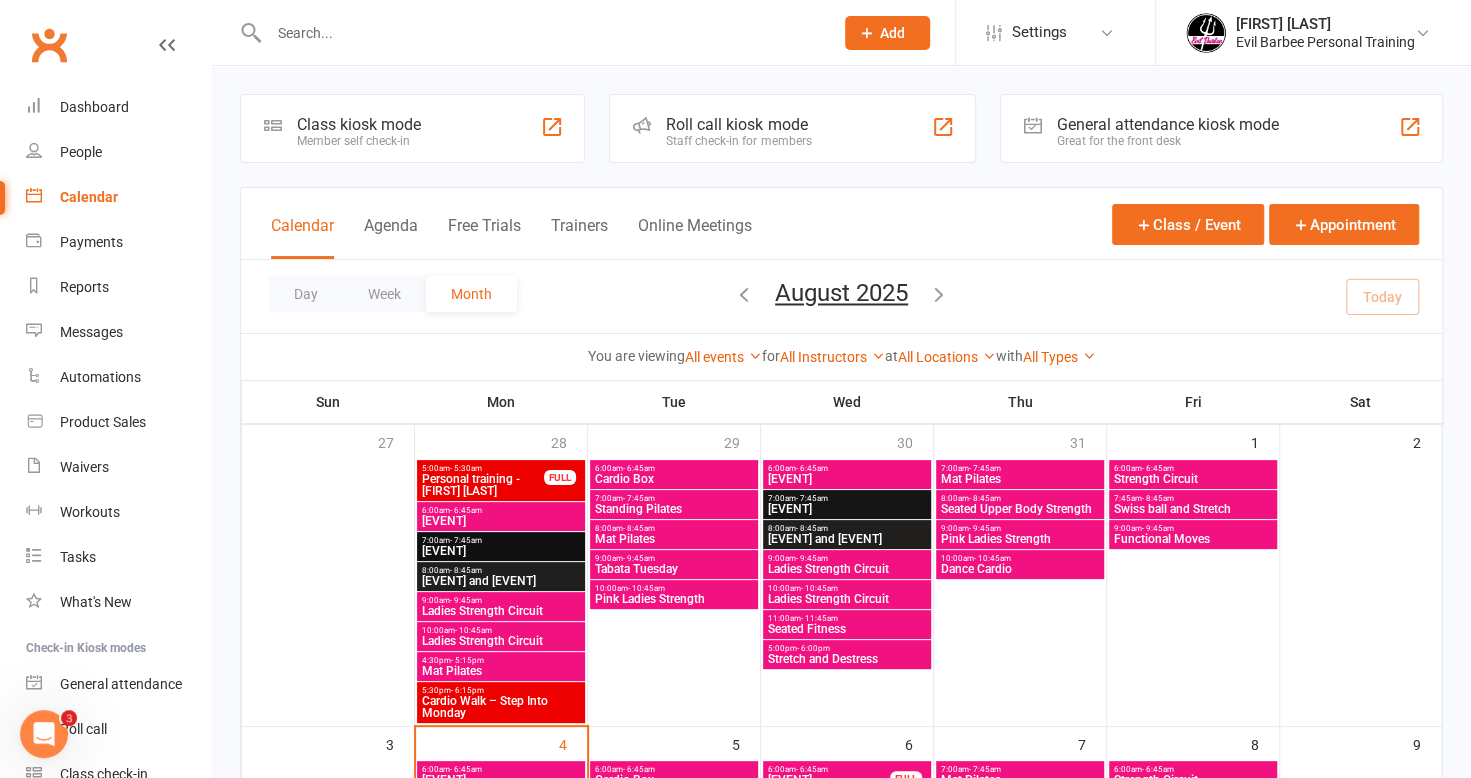 scroll, scrollTop: 94, scrollLeft: 0, axis: vertical 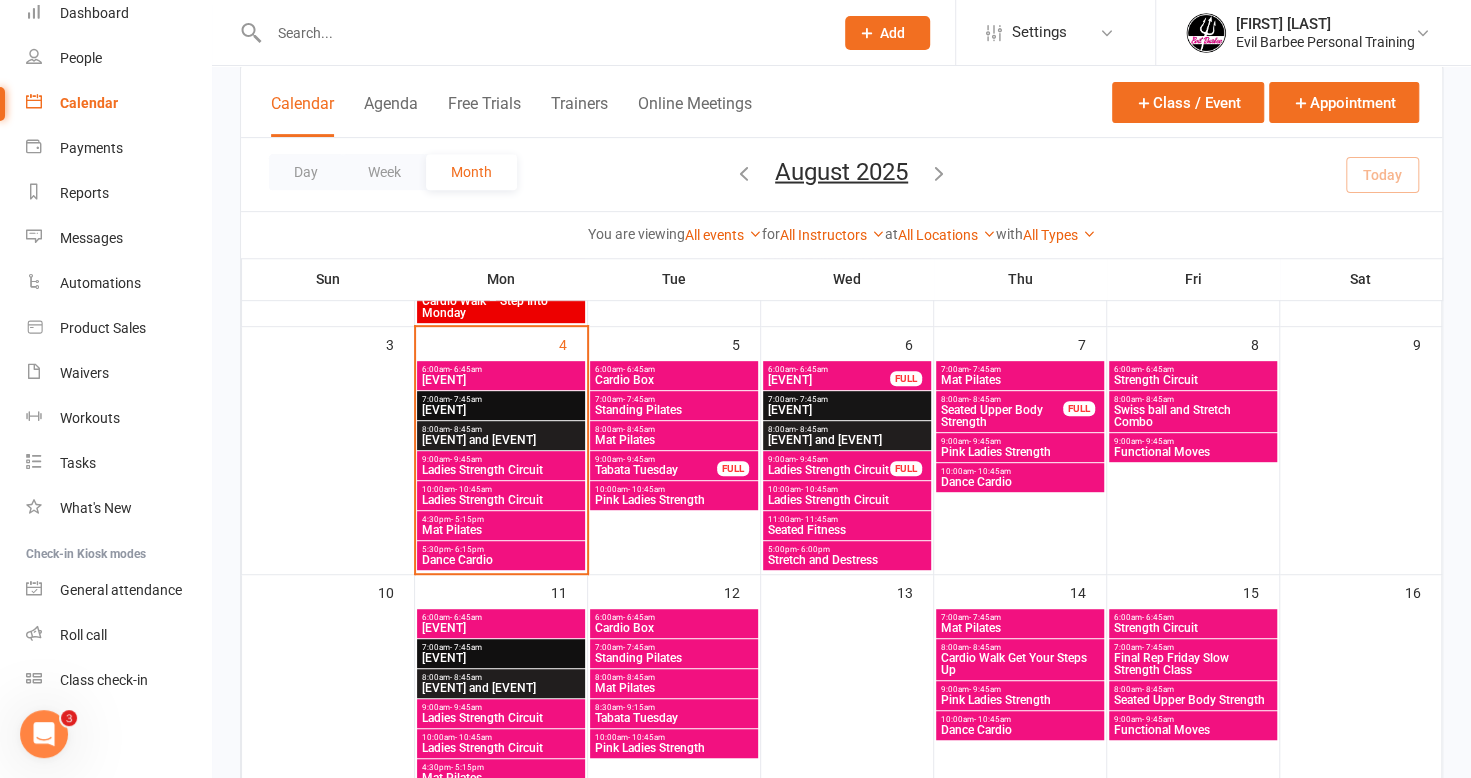 click on "Dance Cardio" at bounding box center (1020, 482) 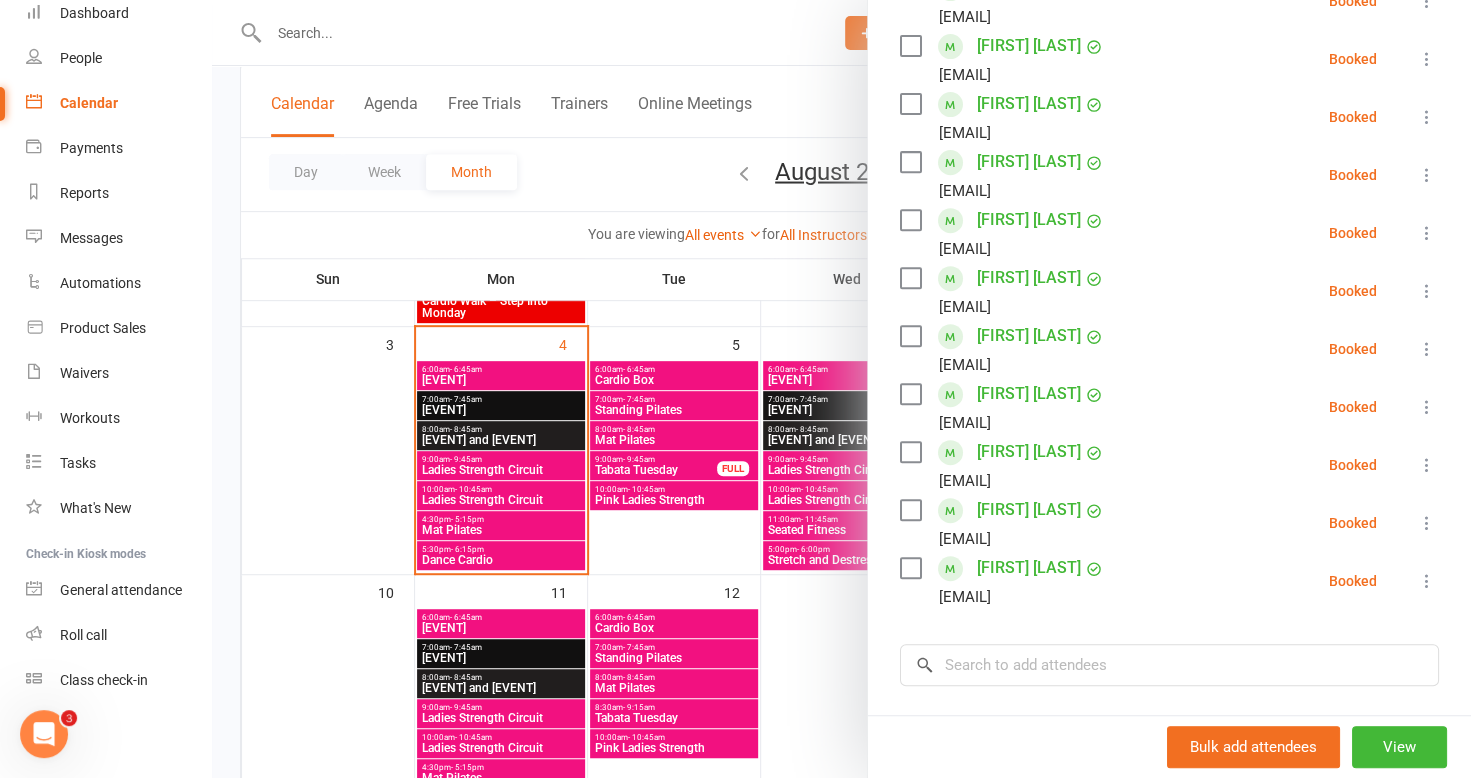 scroll, scrollTop: 600, scrollLeft: 0, axis: vertical 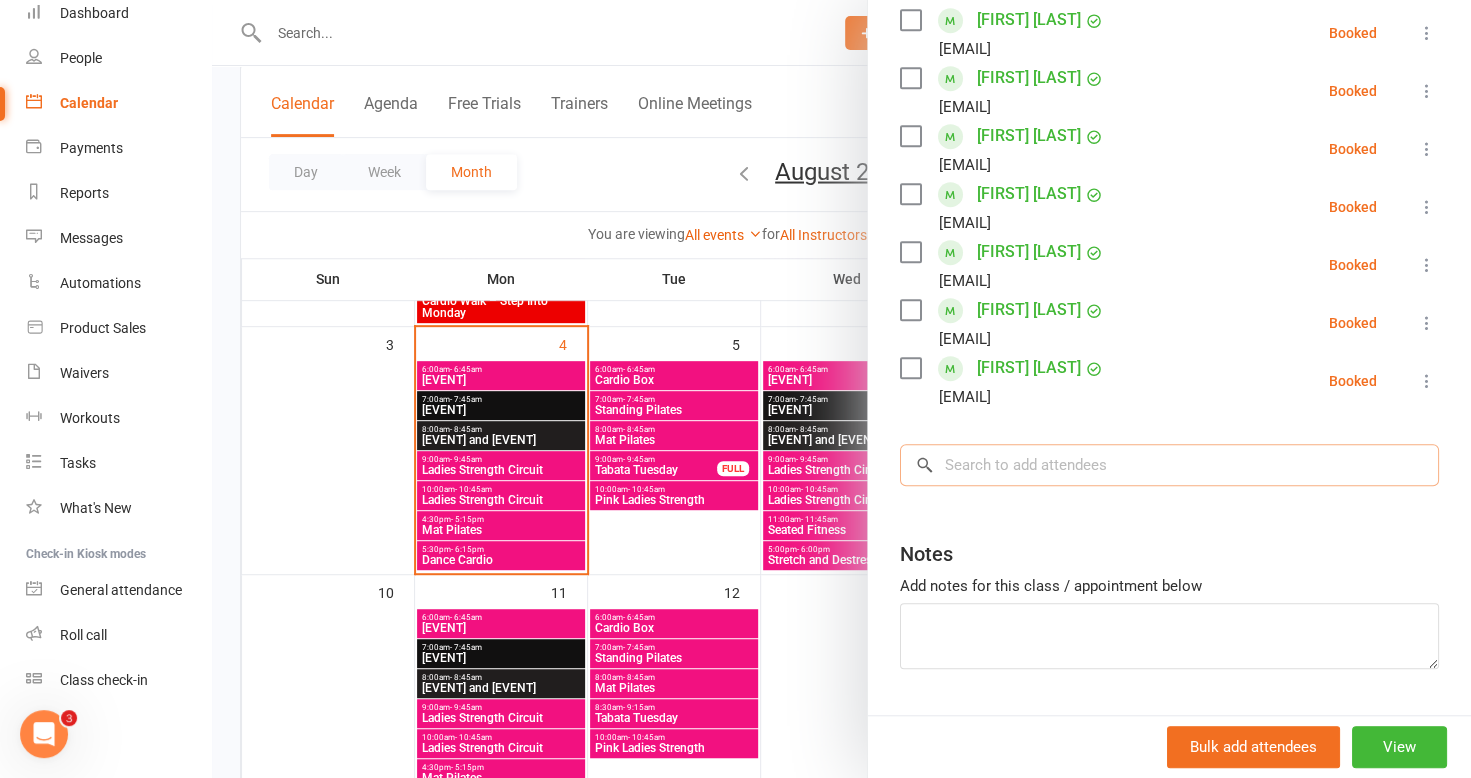 click at bounding box center [1169, 465] 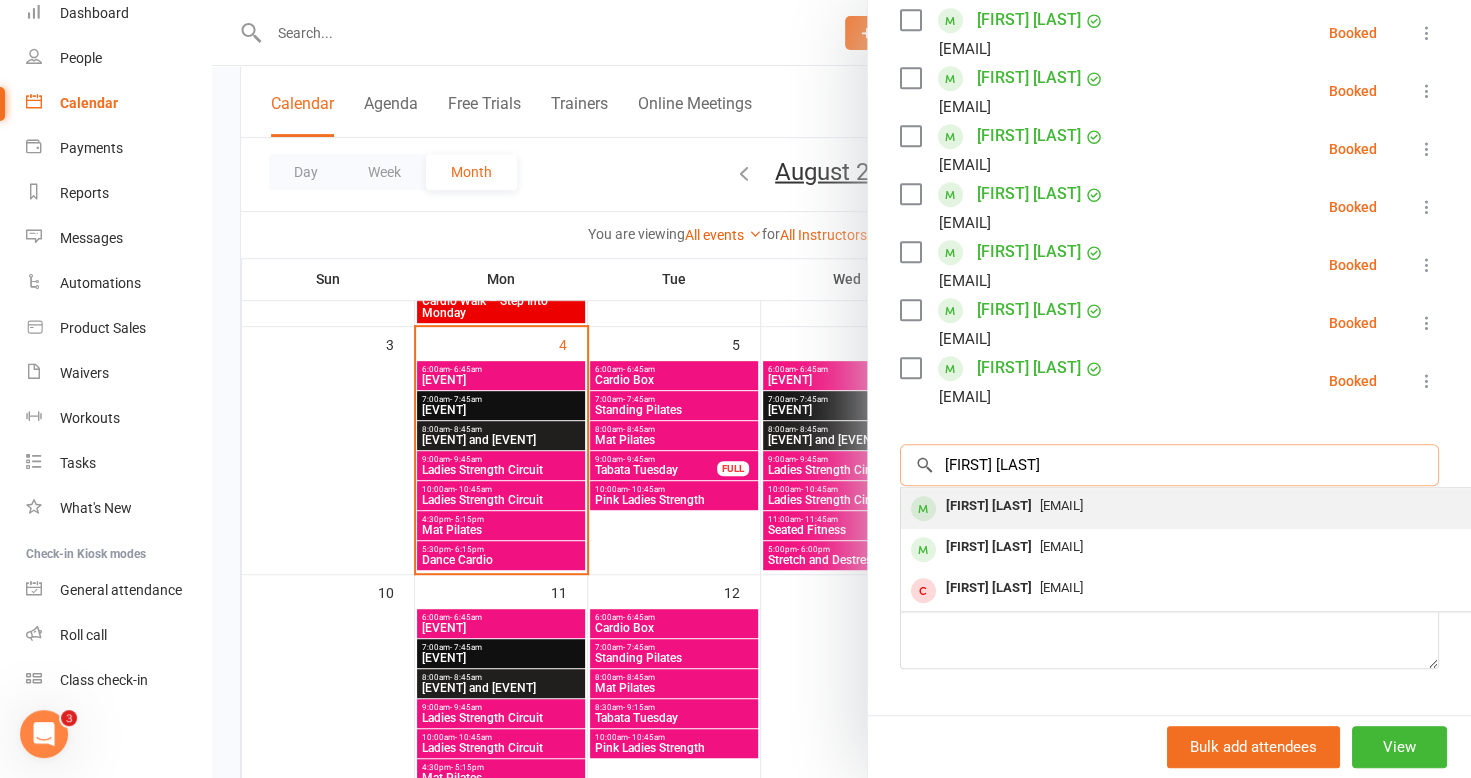 type on "[FIRST] [LAST]" 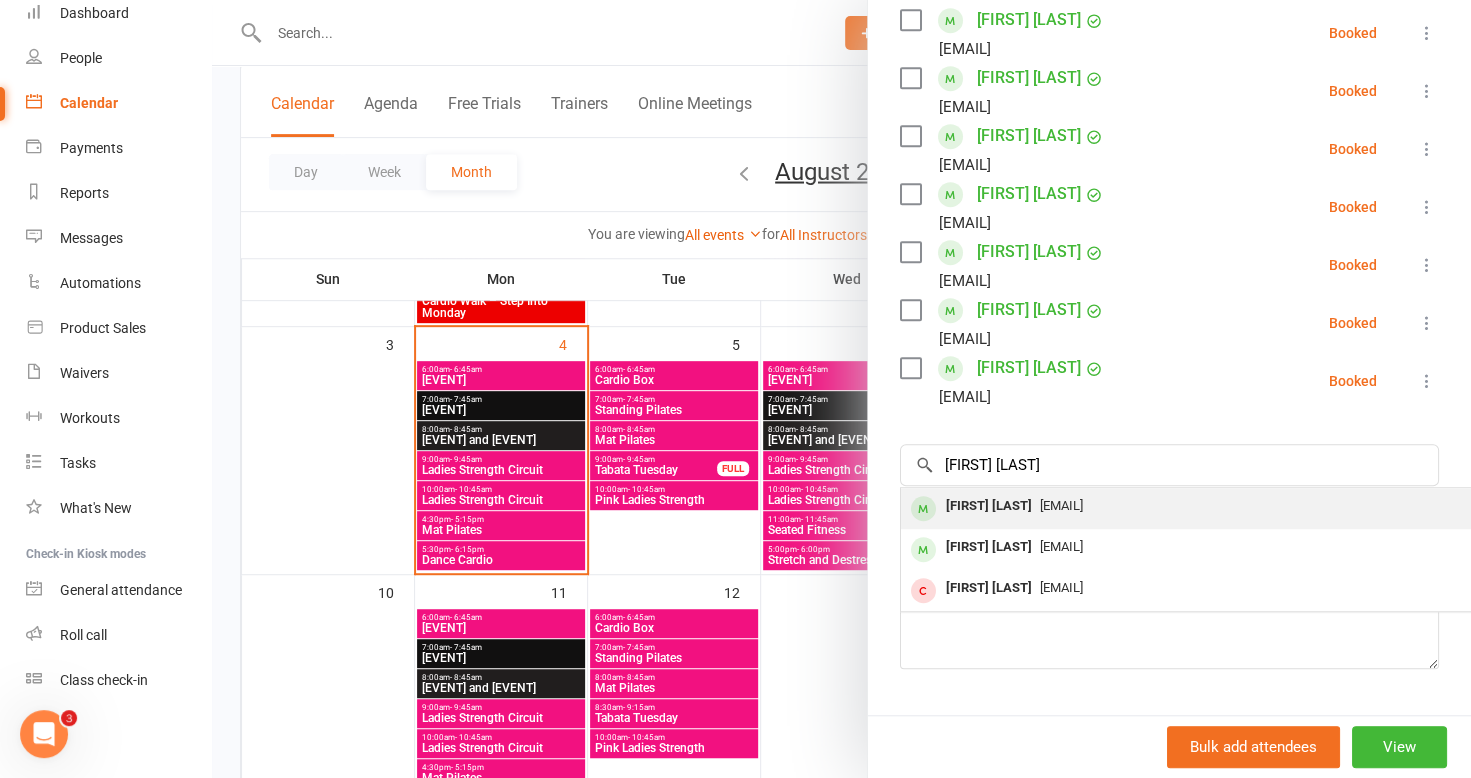 click on "[FIRST] [LAST]" at bounding box center [989, 506] 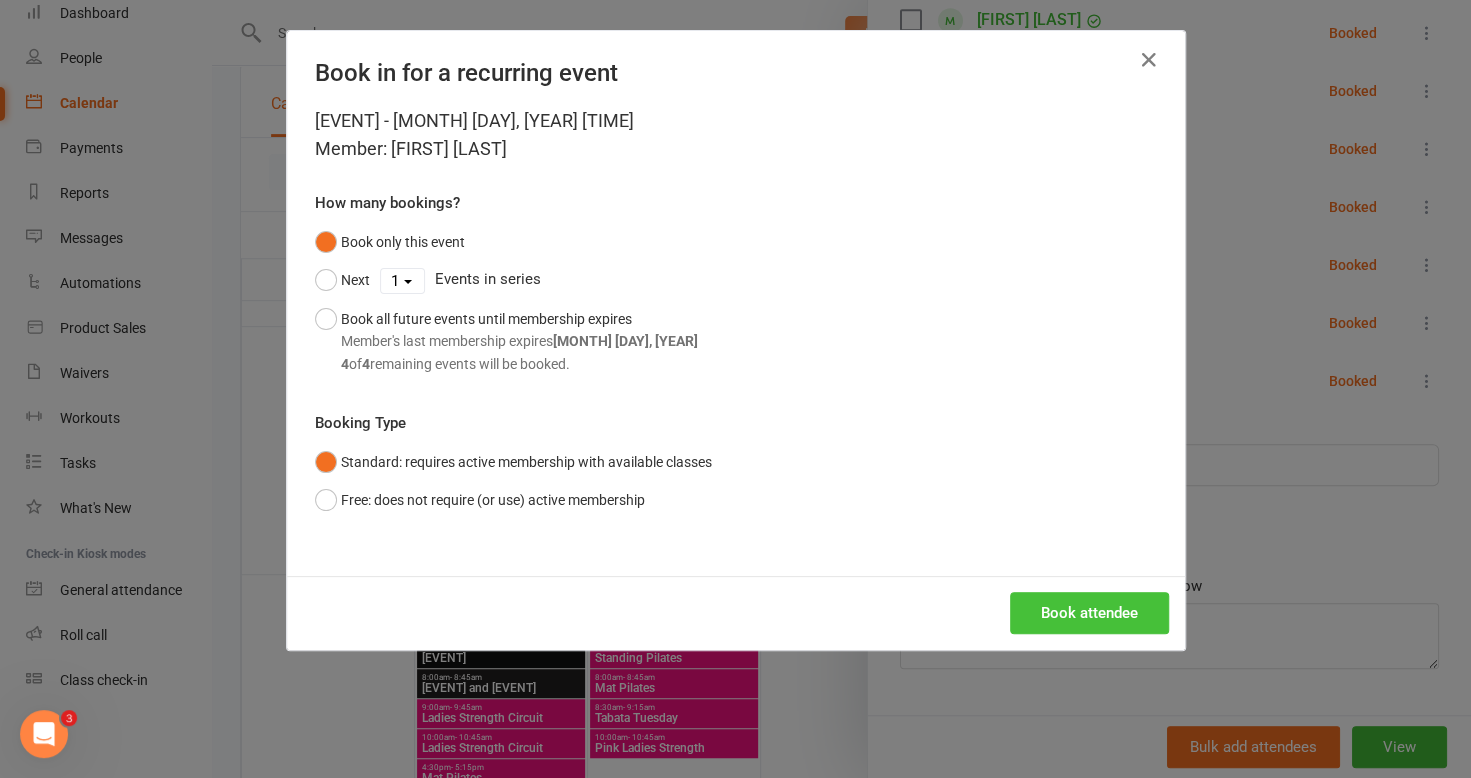 click on "Book attendee" at bounding box center [1089, 613] 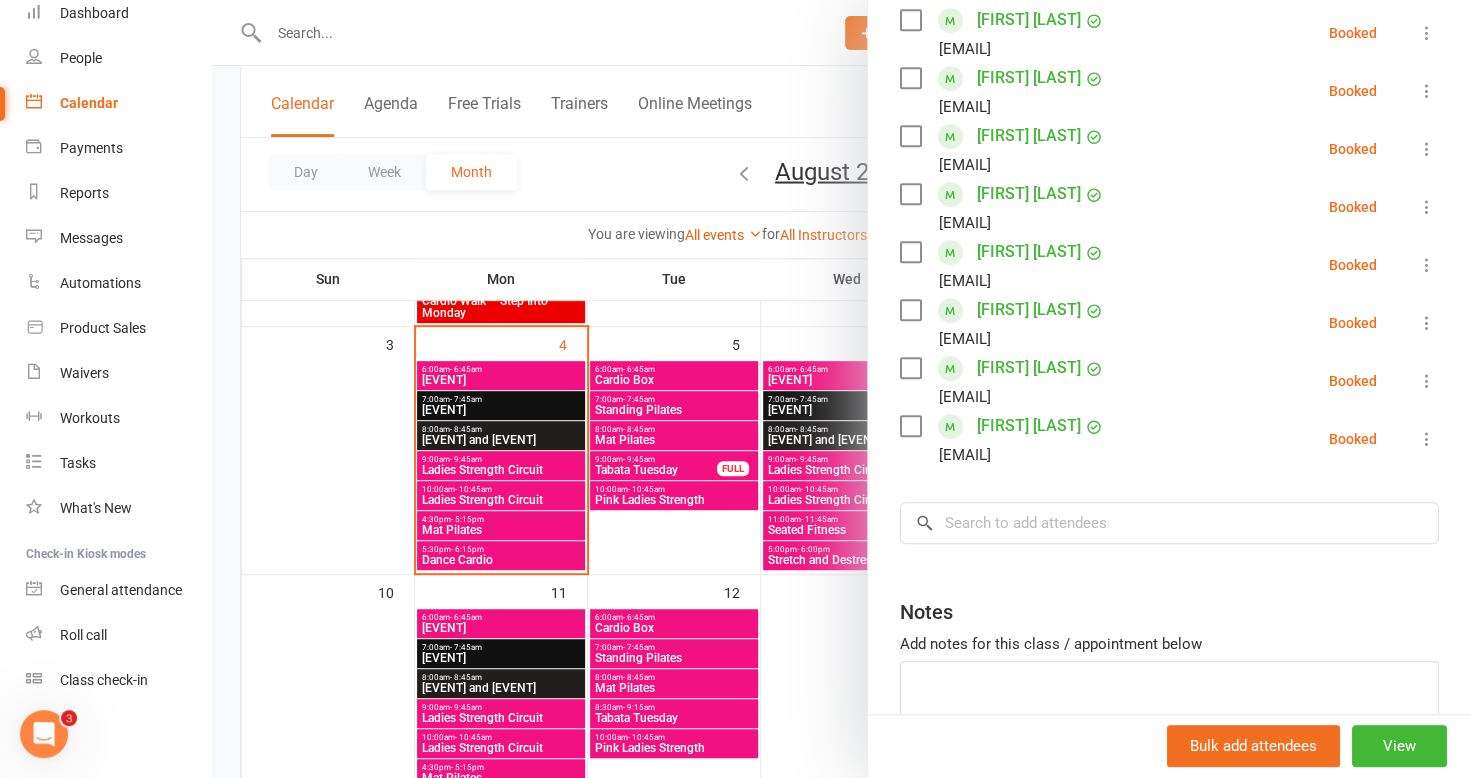 click at bounding box center [841, 389] 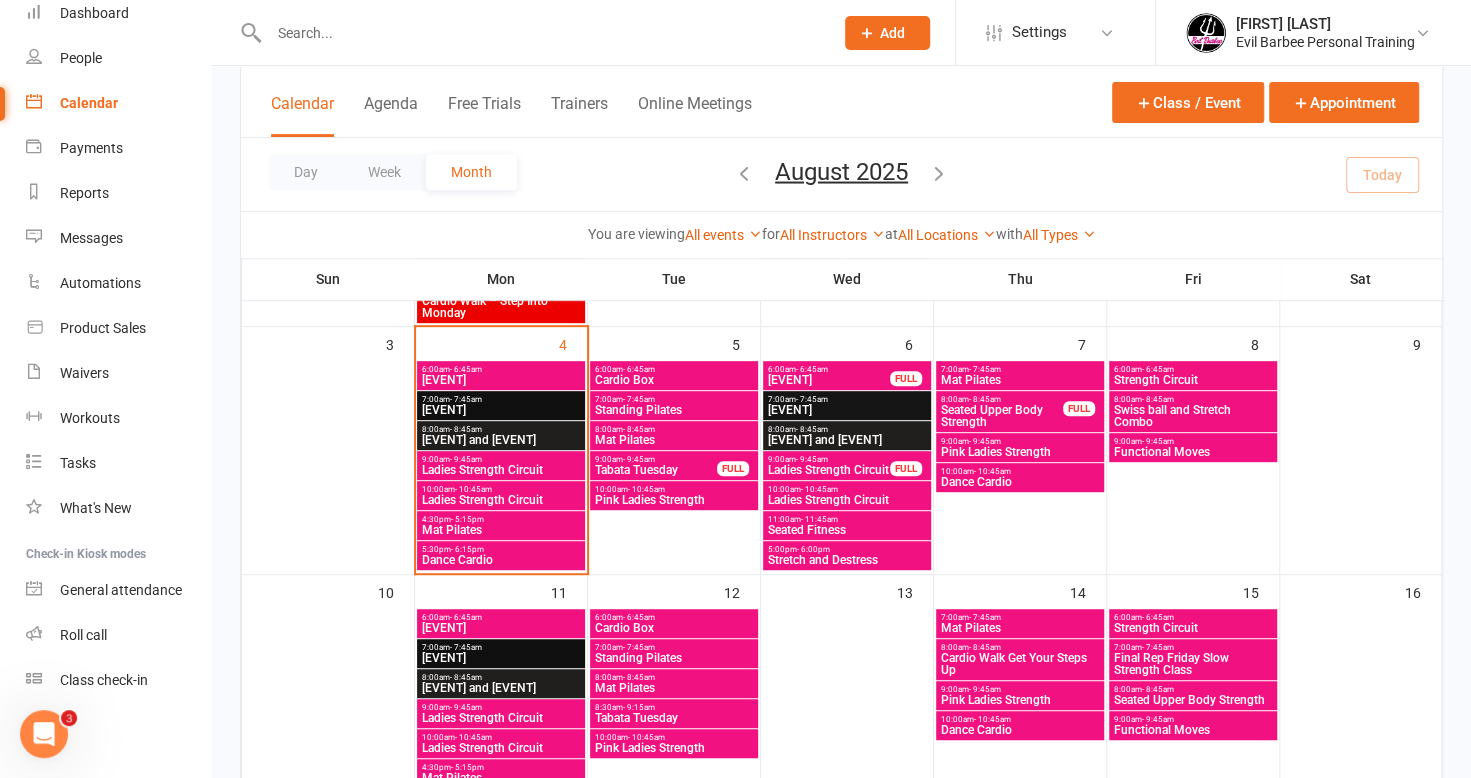 click on "[EVENT] and [EVENT]" at bounding box center (501, 440) 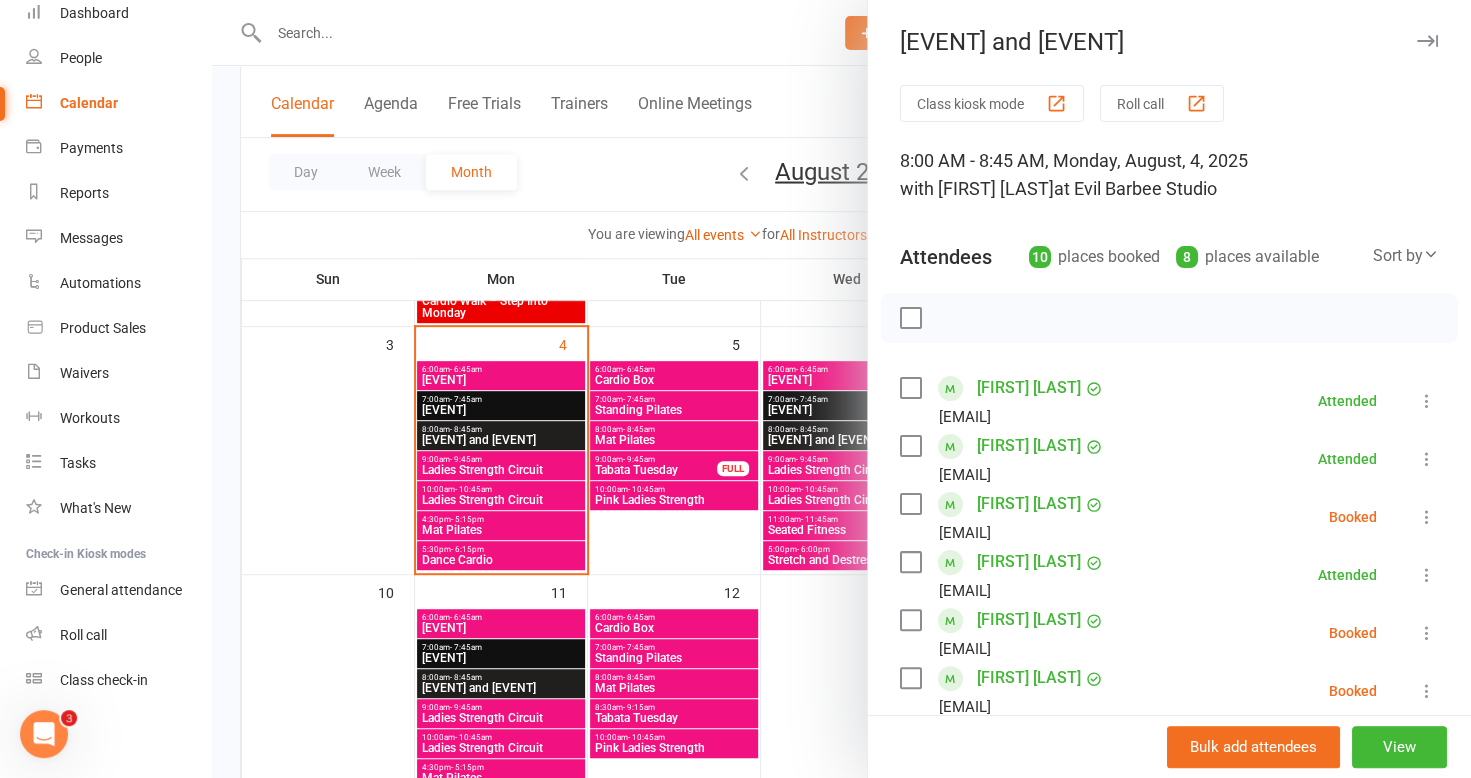 click at bounding box center [841, 389] 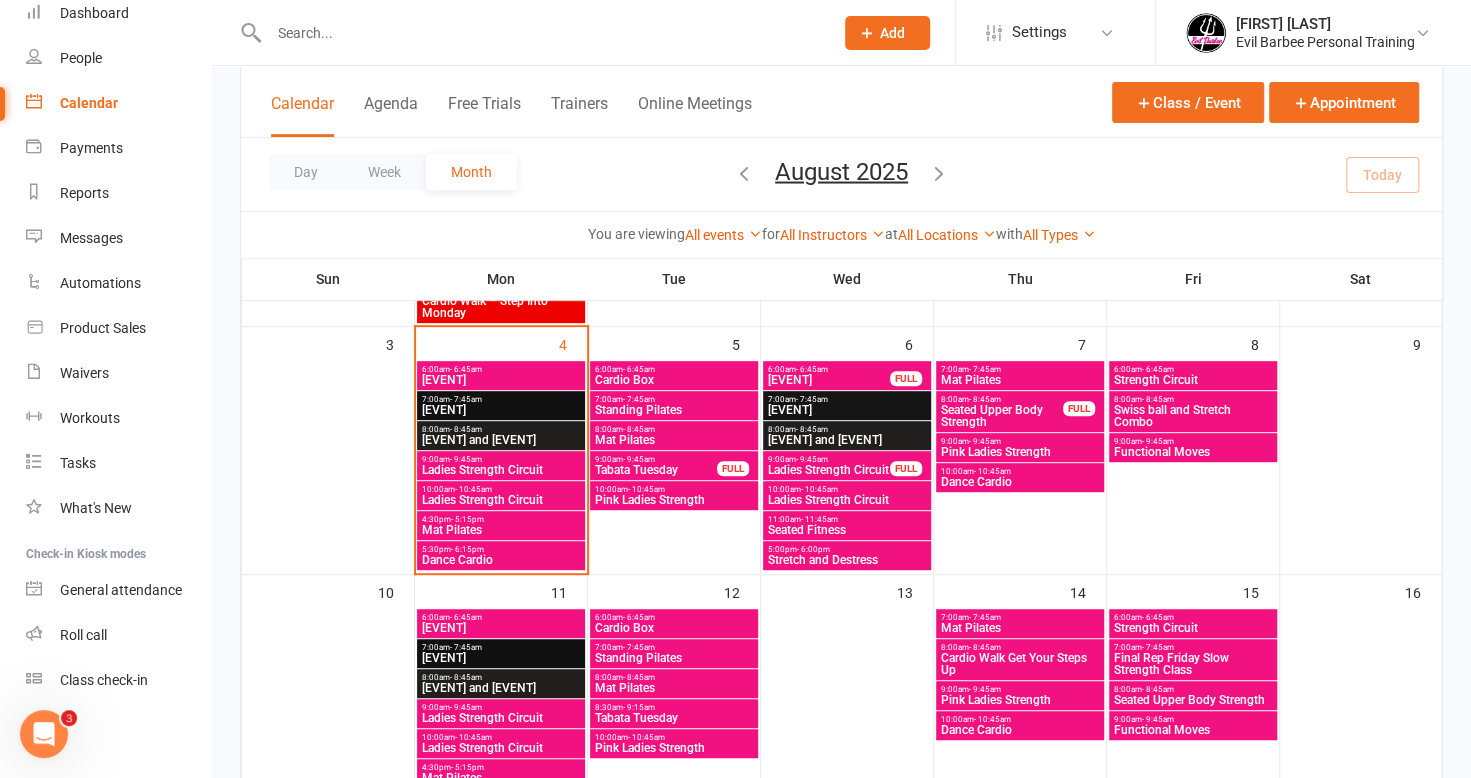 click at bounding box center [541, 33] 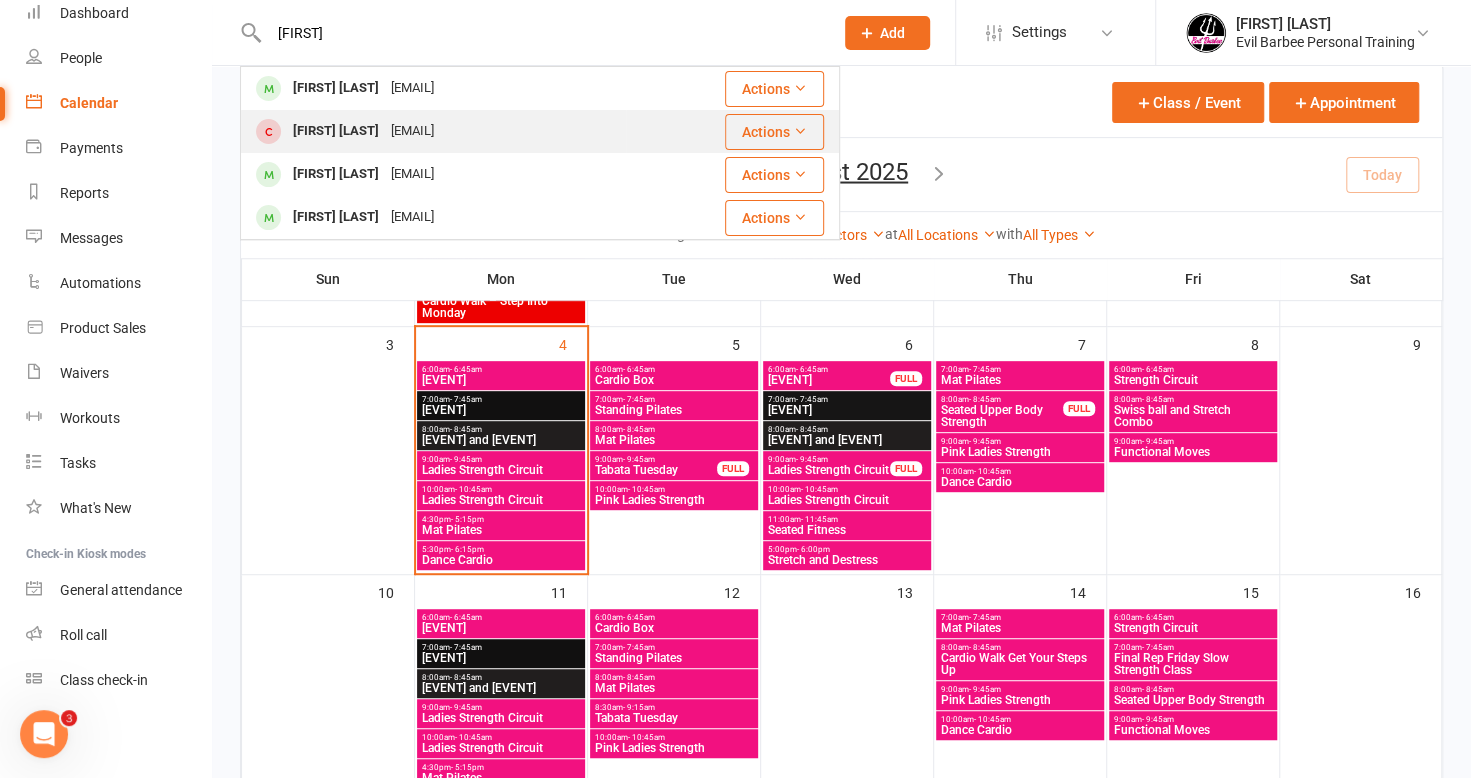 type on "[FIRST]" 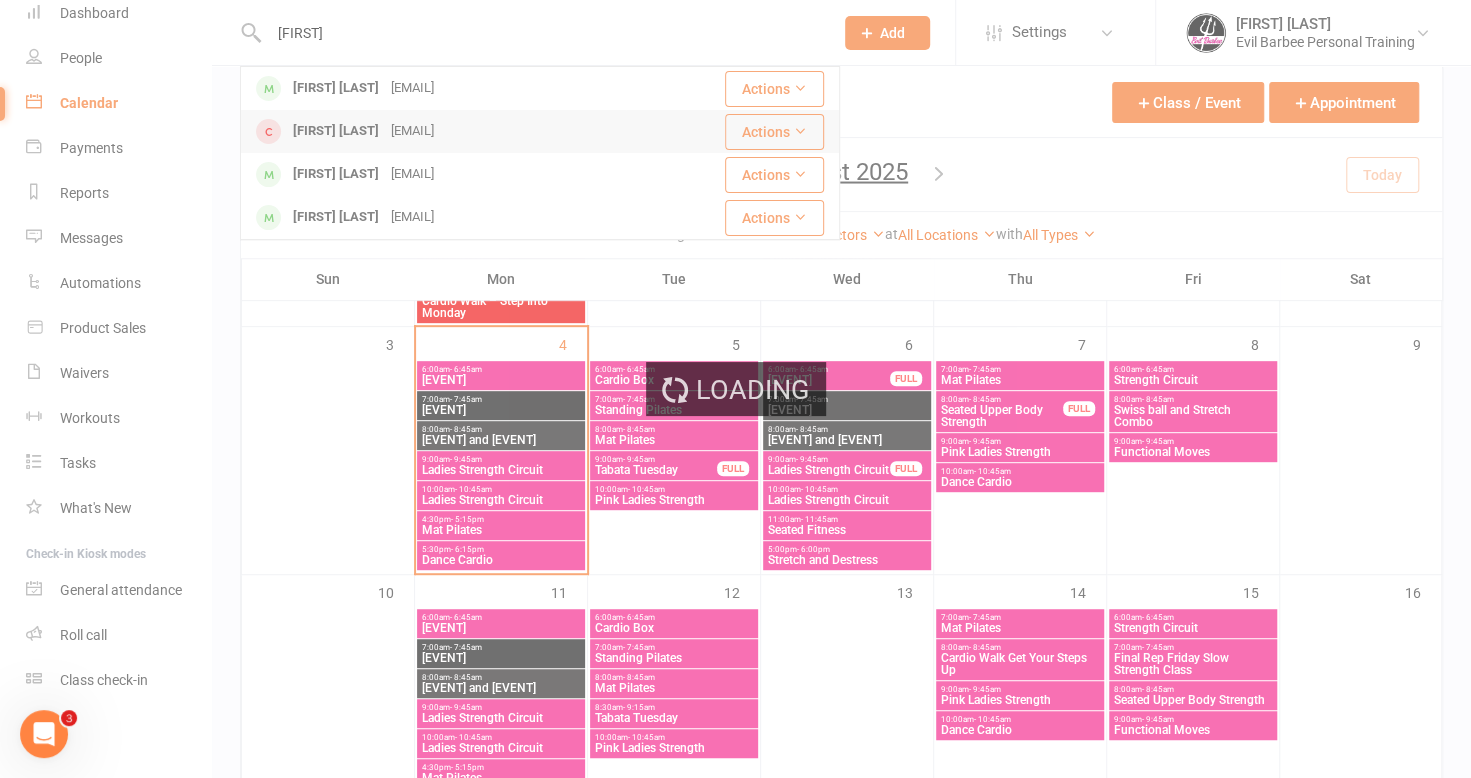 type 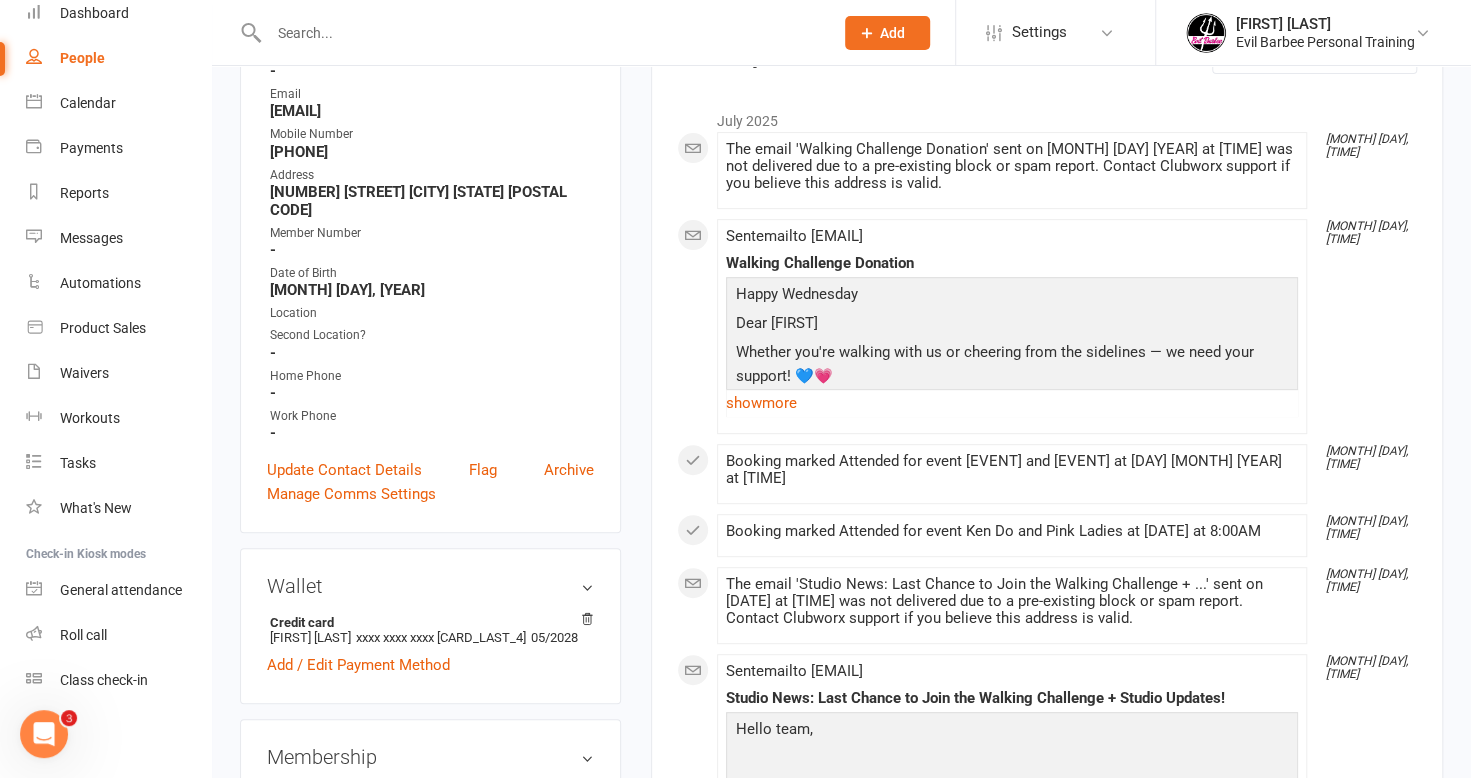 scroll, scrollTop: 600, scrollLeft: 0, axis: vertical 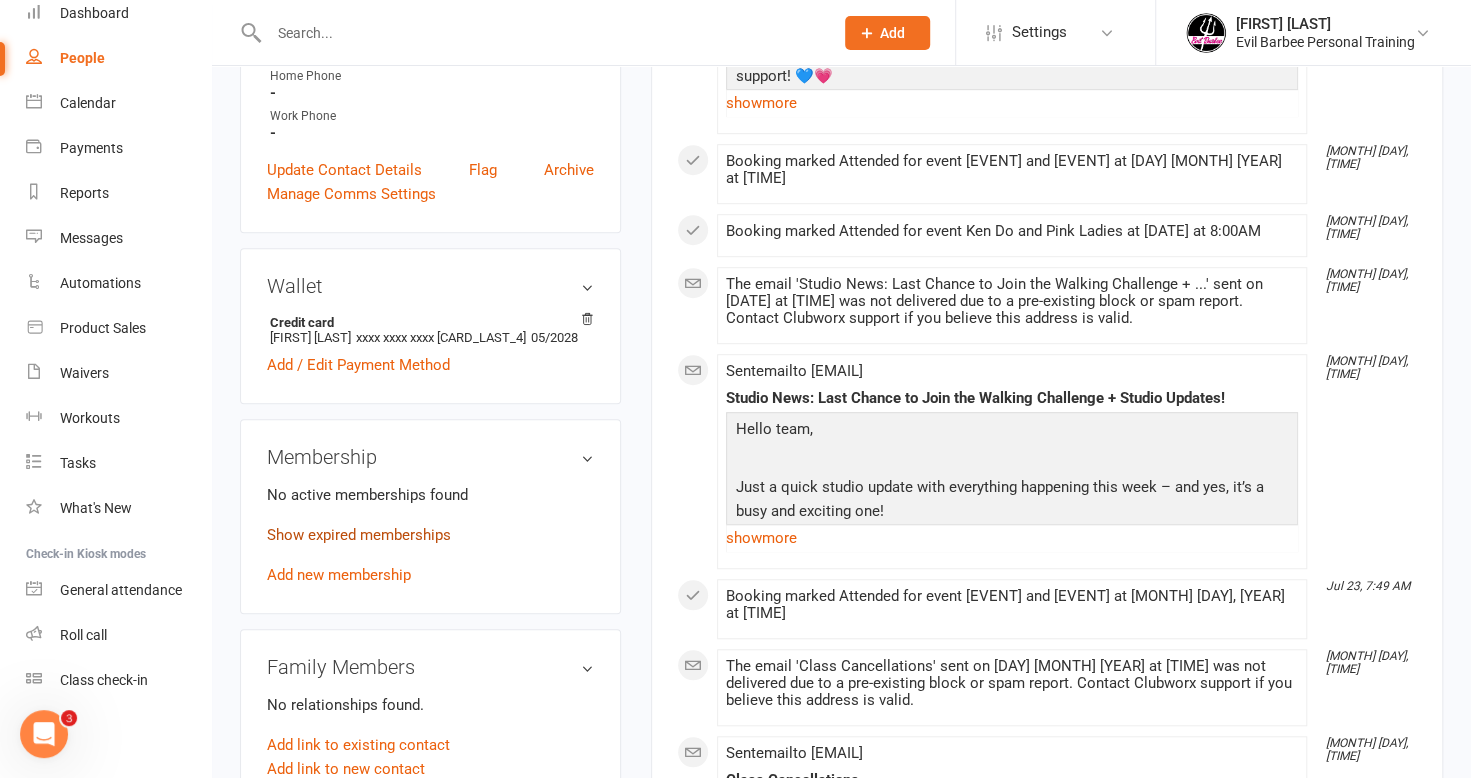 click on "Show expired memberships" at bounding box center (359, 535) 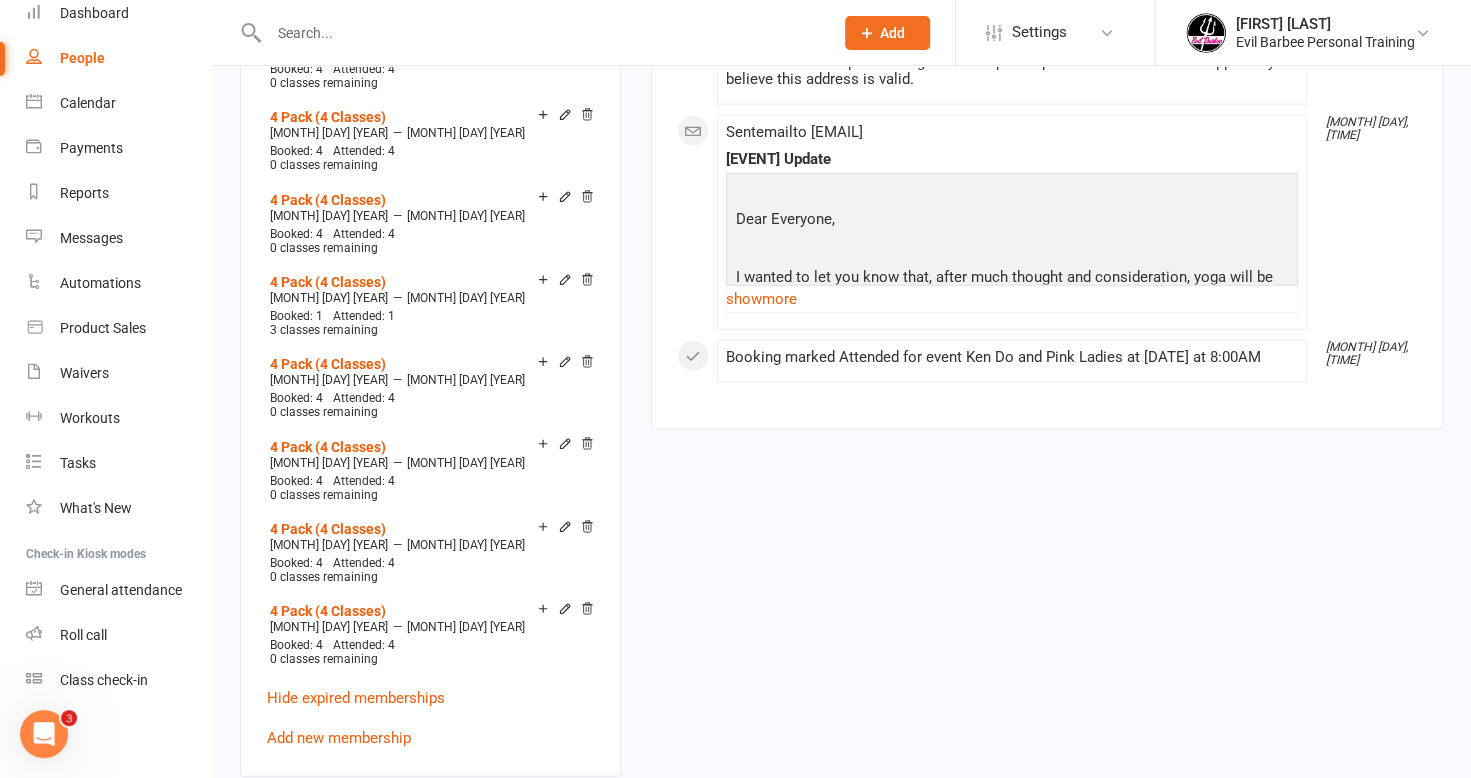 scroll, scrollTop: 3000, scrollLeft: 0, axis: vertical 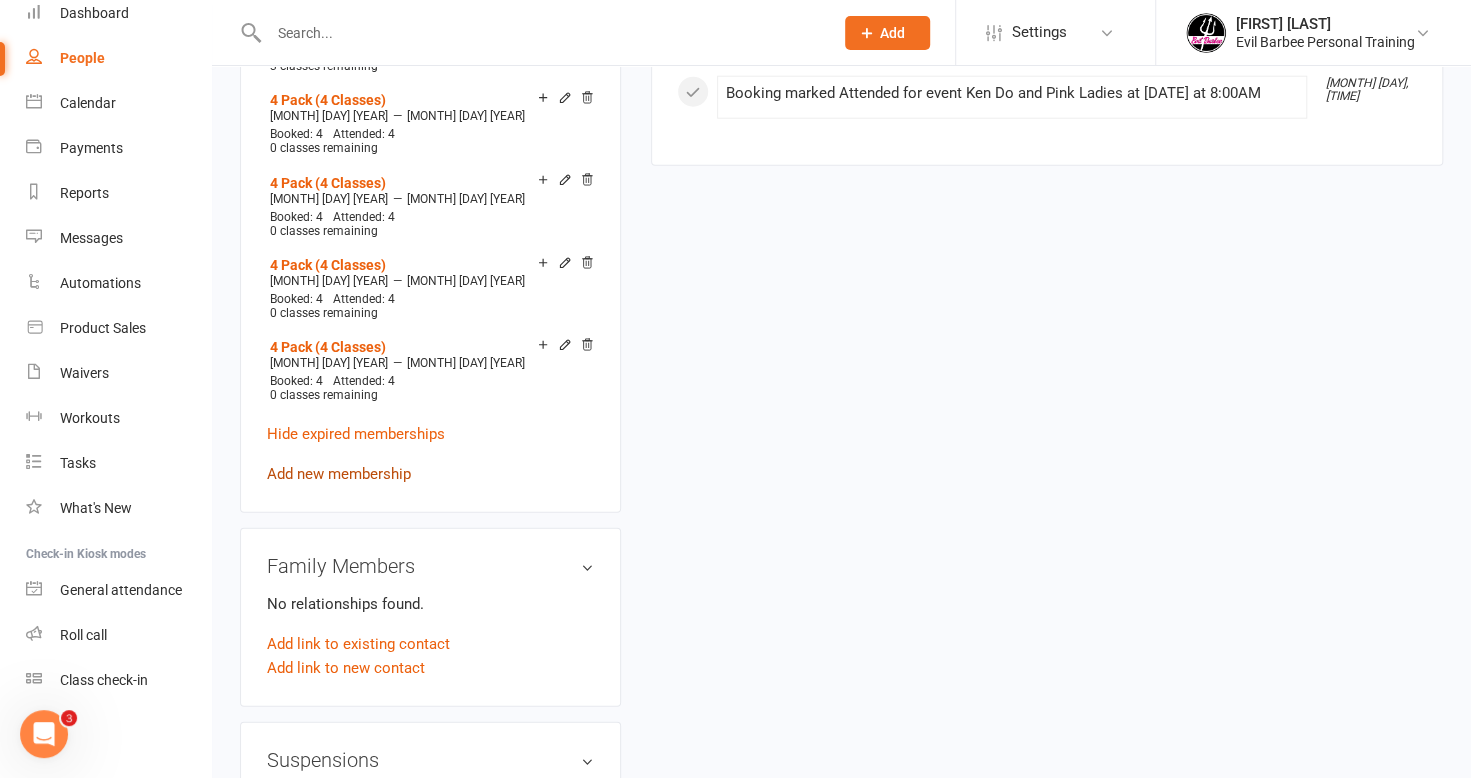 click on "Add new membership" at bounding box center (339, 474) 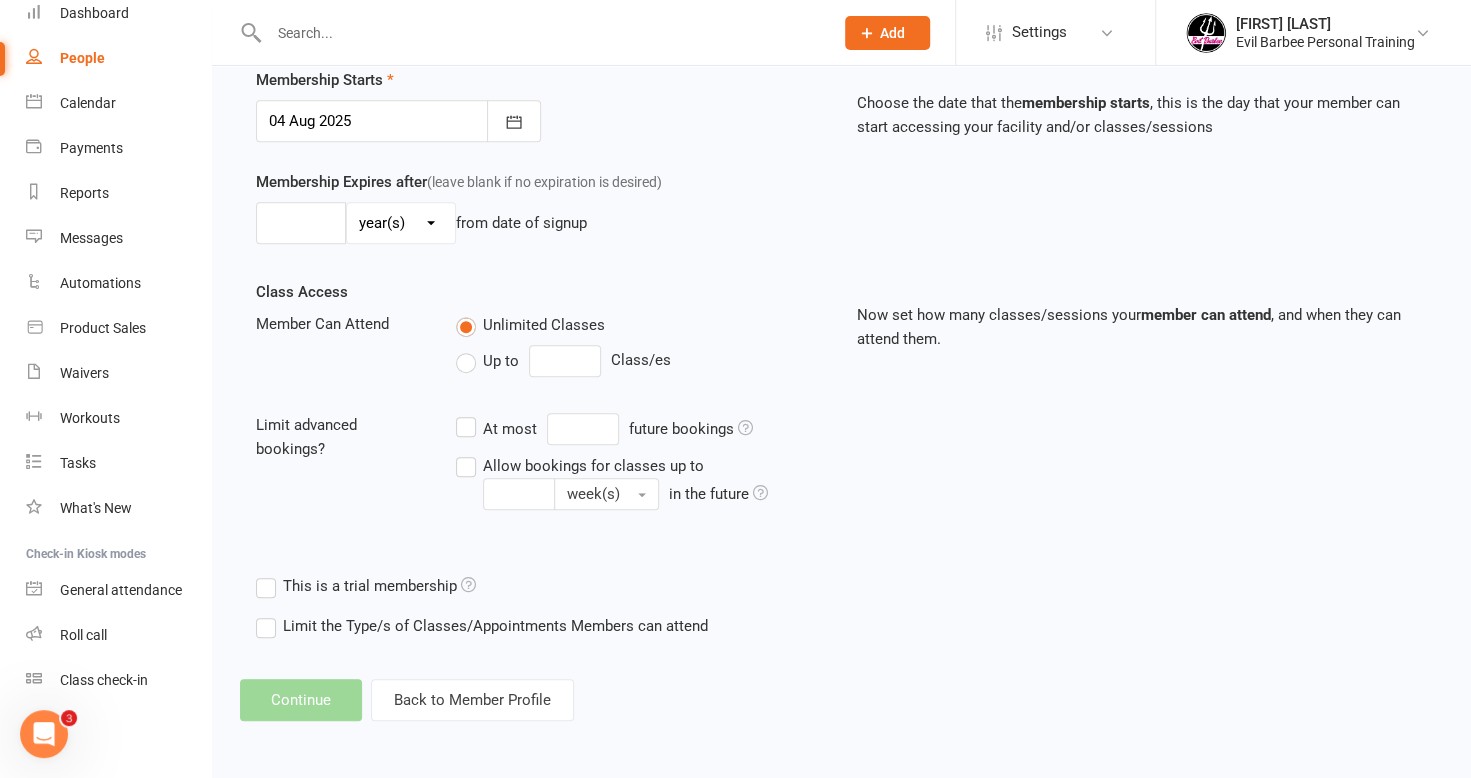 scroll, scrollTop: 0, scrollLeft: 0, axis: both 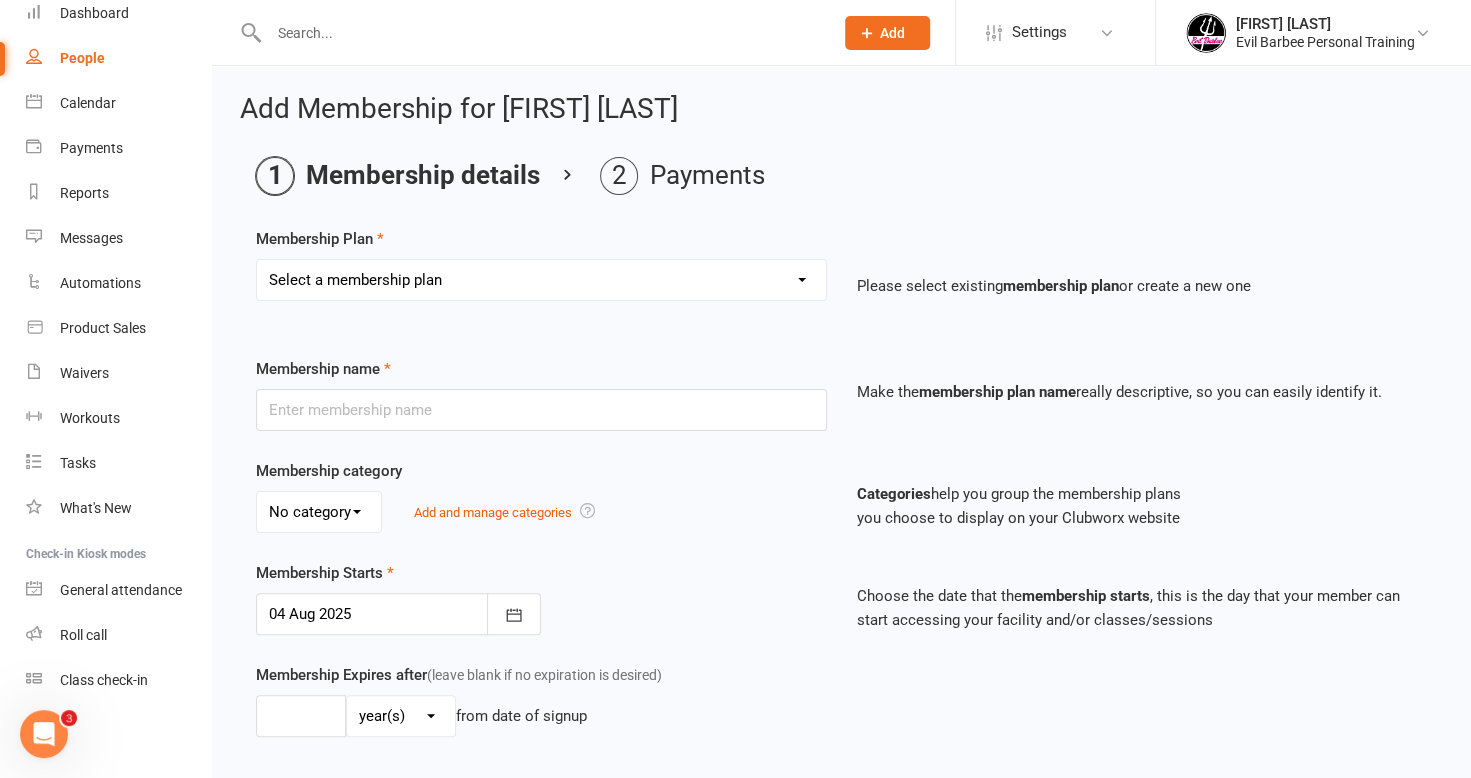 click on "Select a membership plan Create new Membership Plan 4 Pack (4 Classes) 10 Pack (10 classes) Direct Debit Unlimited Classes ongoing Upfront Monthly Payment 30 minute PT 4 Pack Casual Class" at bounding box center [541, 280] 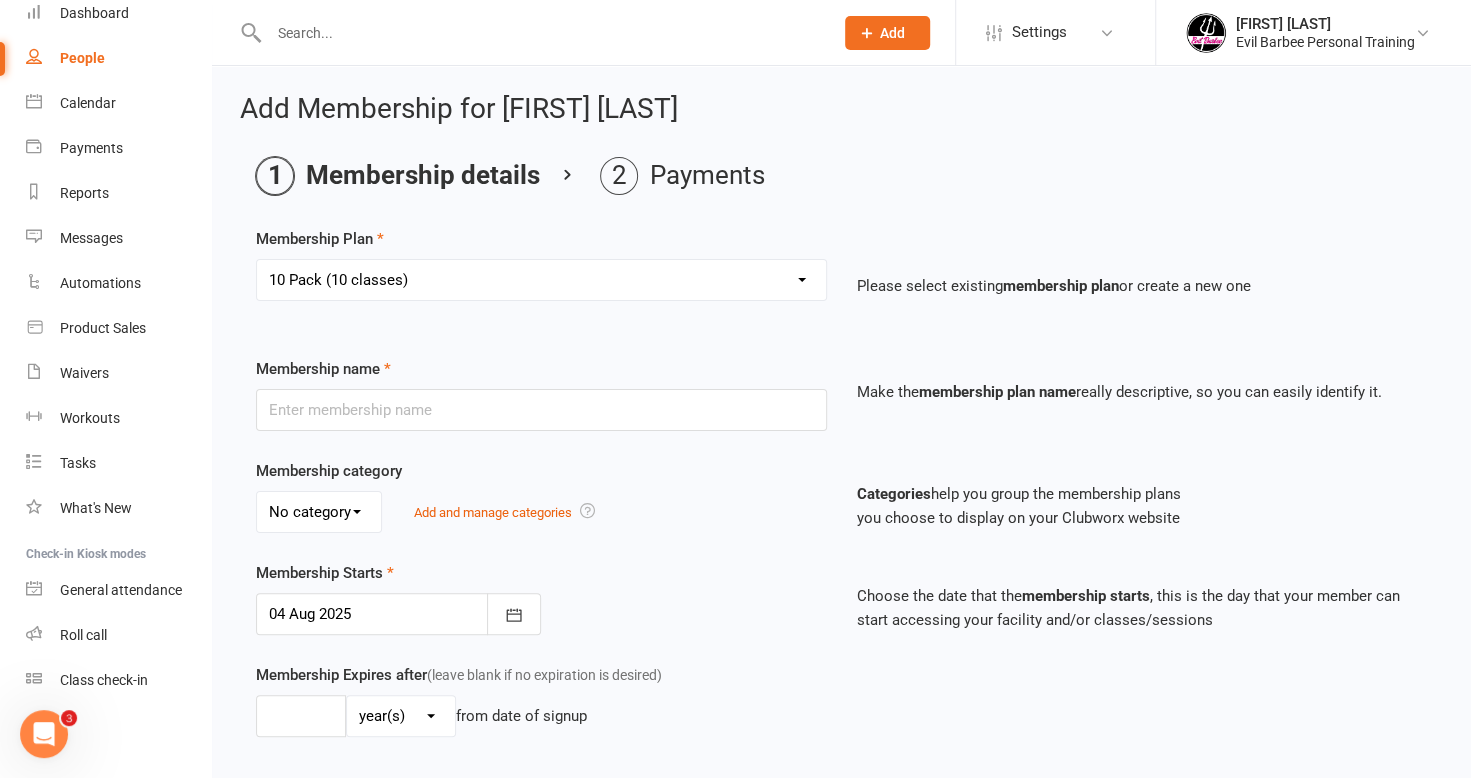 click on "Select a membership plan Create new Membership Plan 4 Pack (4 Classes) 10 Pack (10 classes) Direct Debit Unlimited Classes ongoing Upfront Monthly Payment 30 minute PT 4 Pack Casual Class" at bounding box center (541, 280) 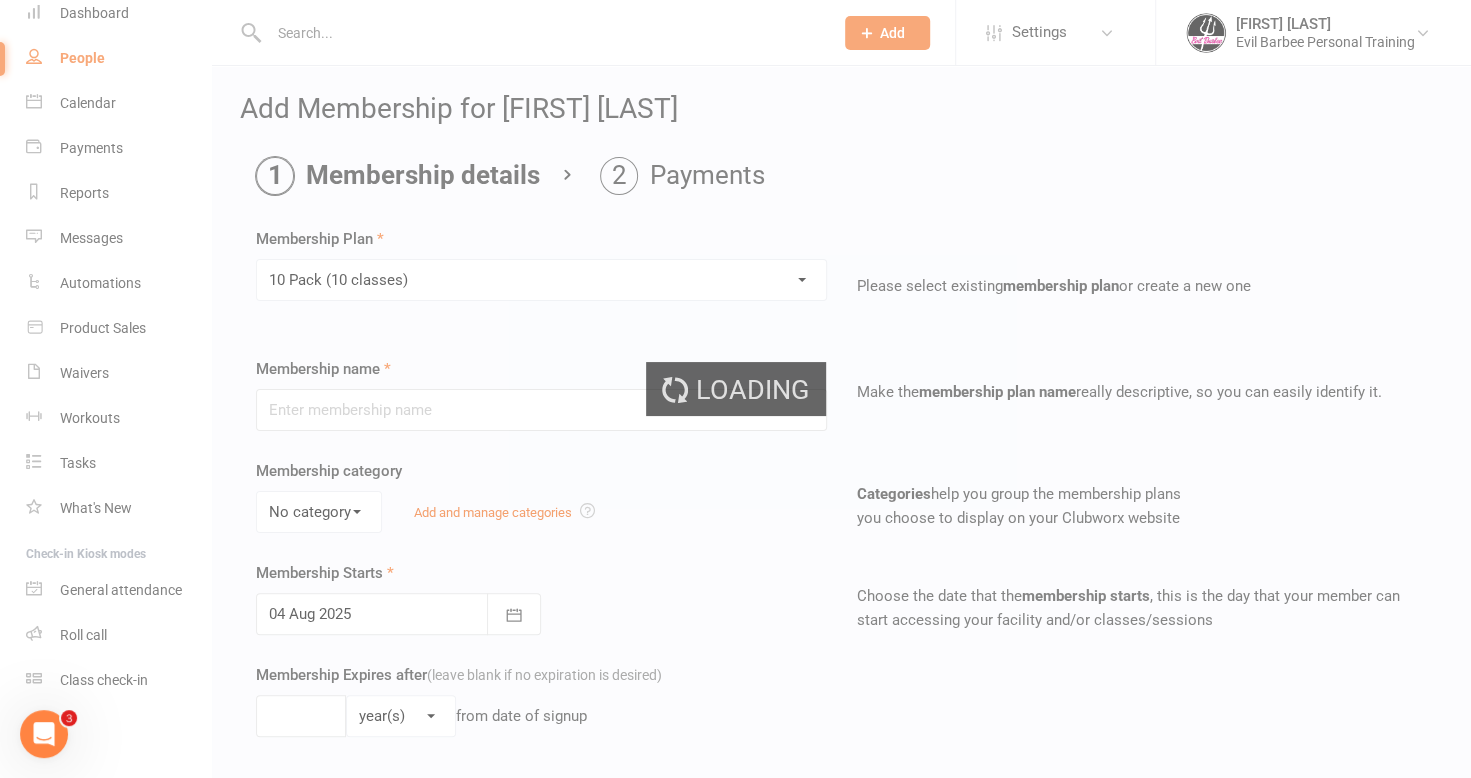 type on "10 Pack (10 classes)" 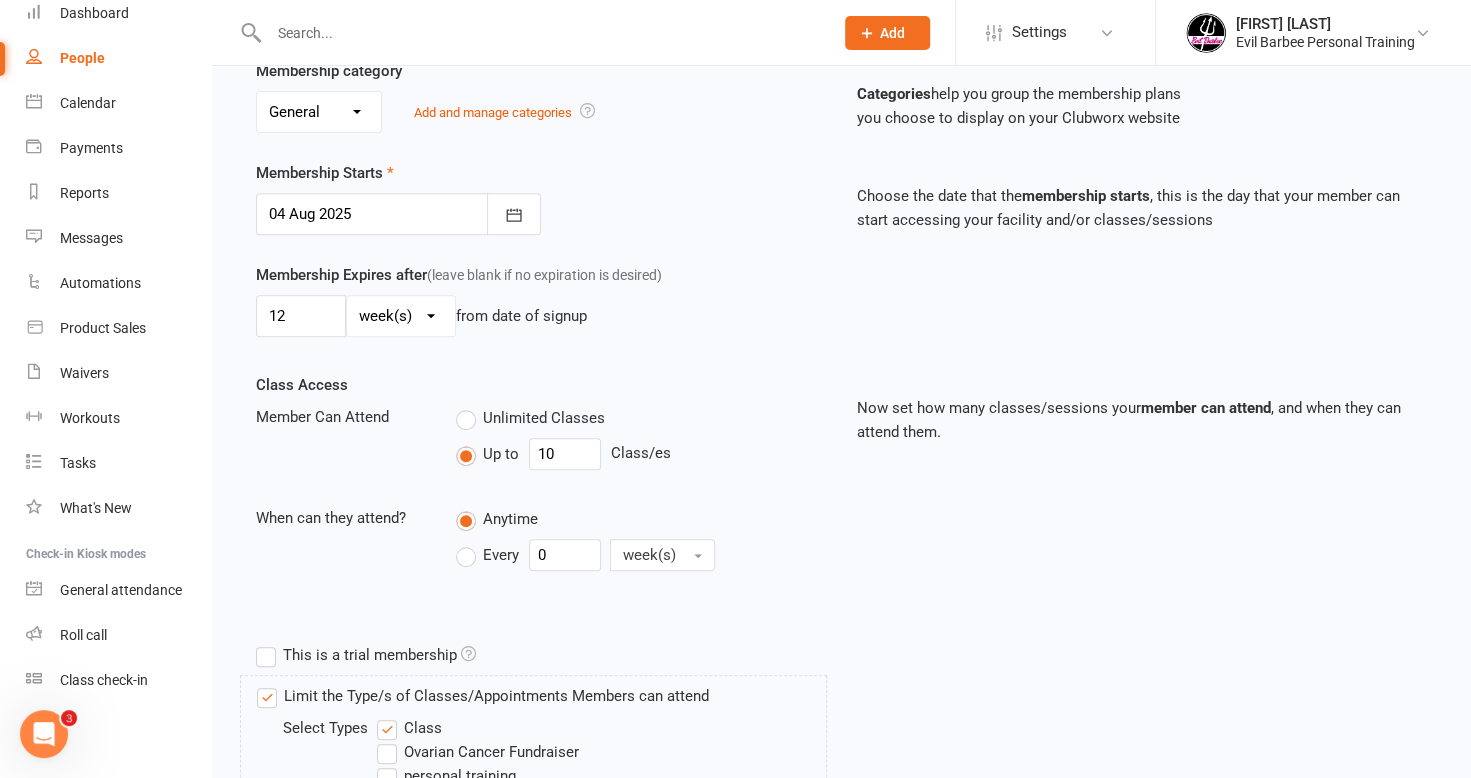 scroll, scrollTop: 704, scrollLeft: 0, axis: vertical 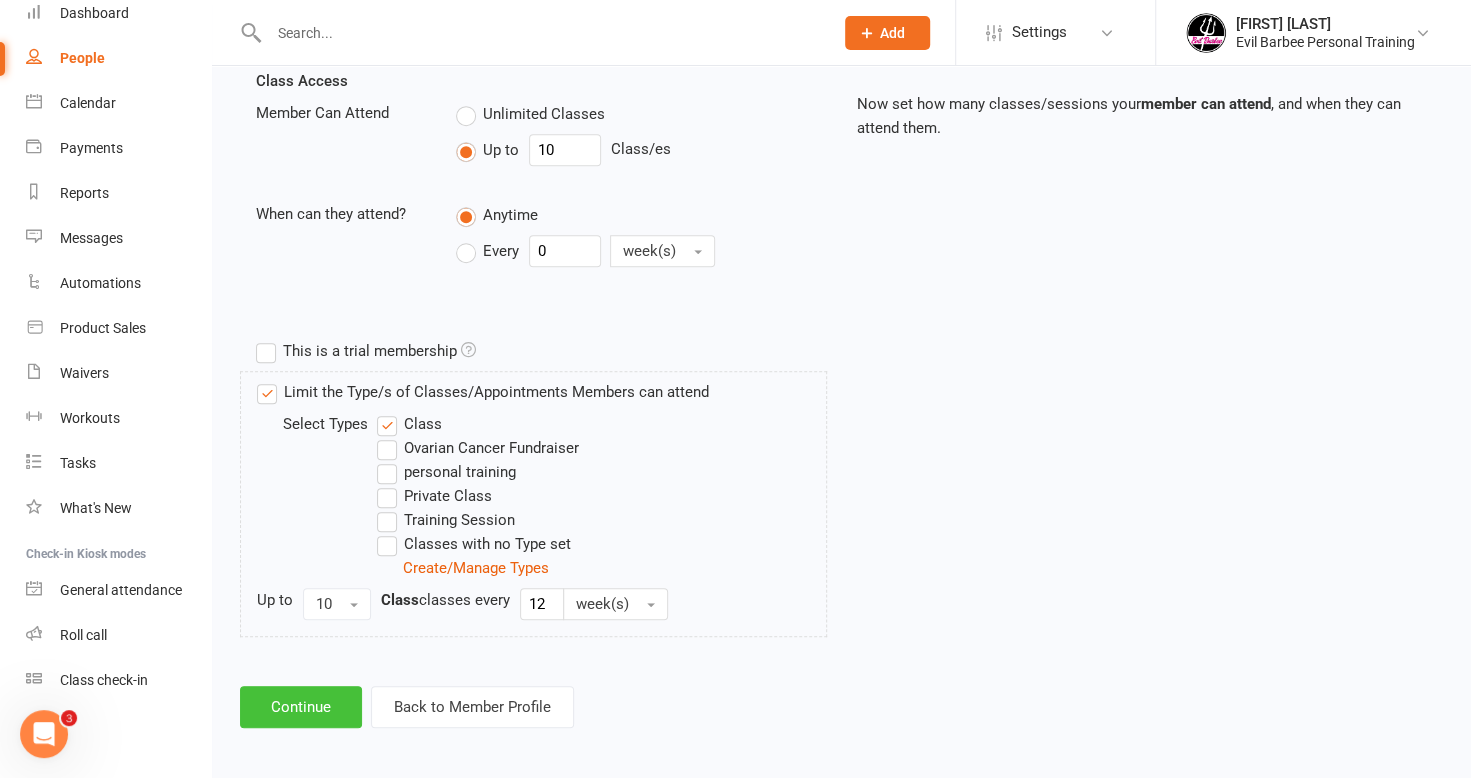 click on "Continue" at bounding box center [301, 707] 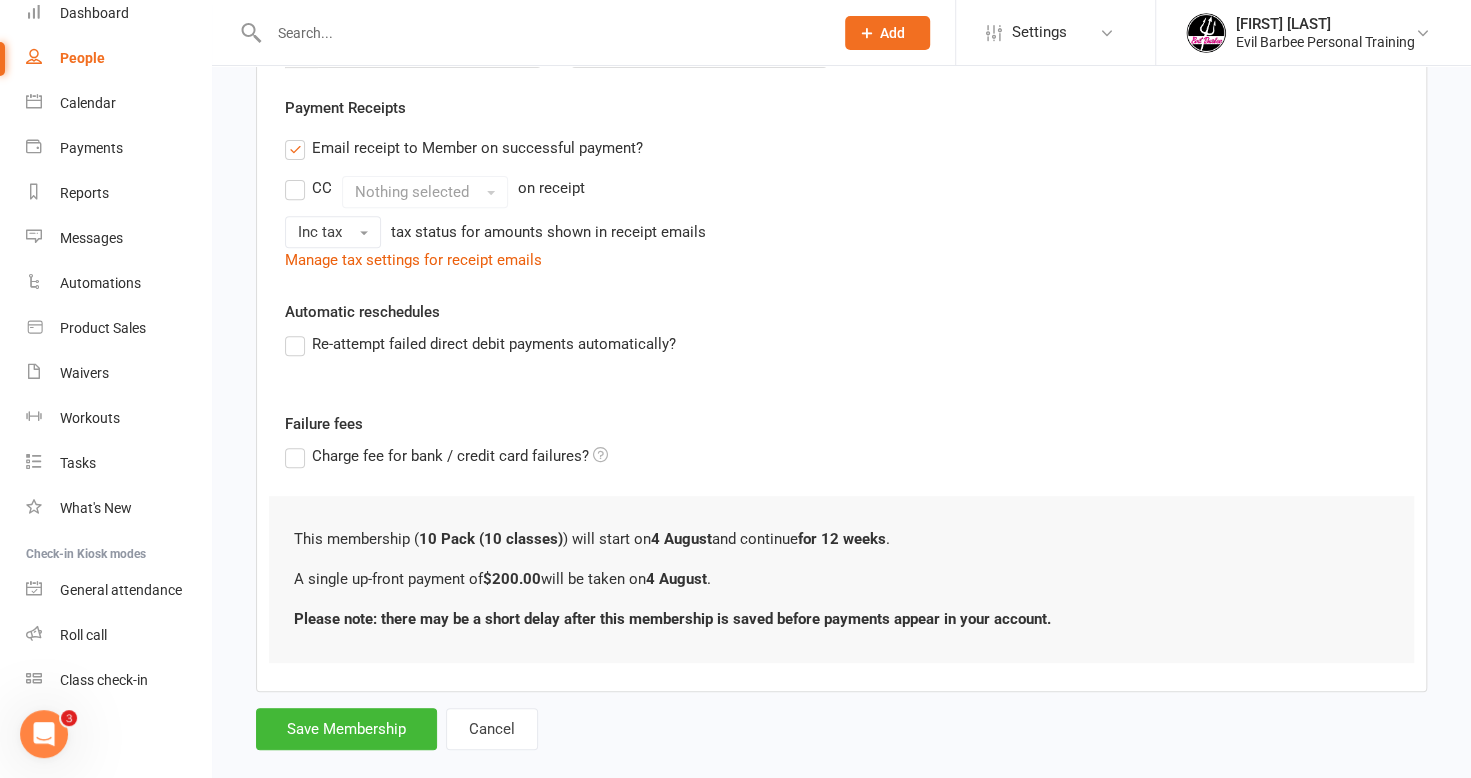 scroll, scrollTop: 387, scrollLeft: 0, axis: vertical 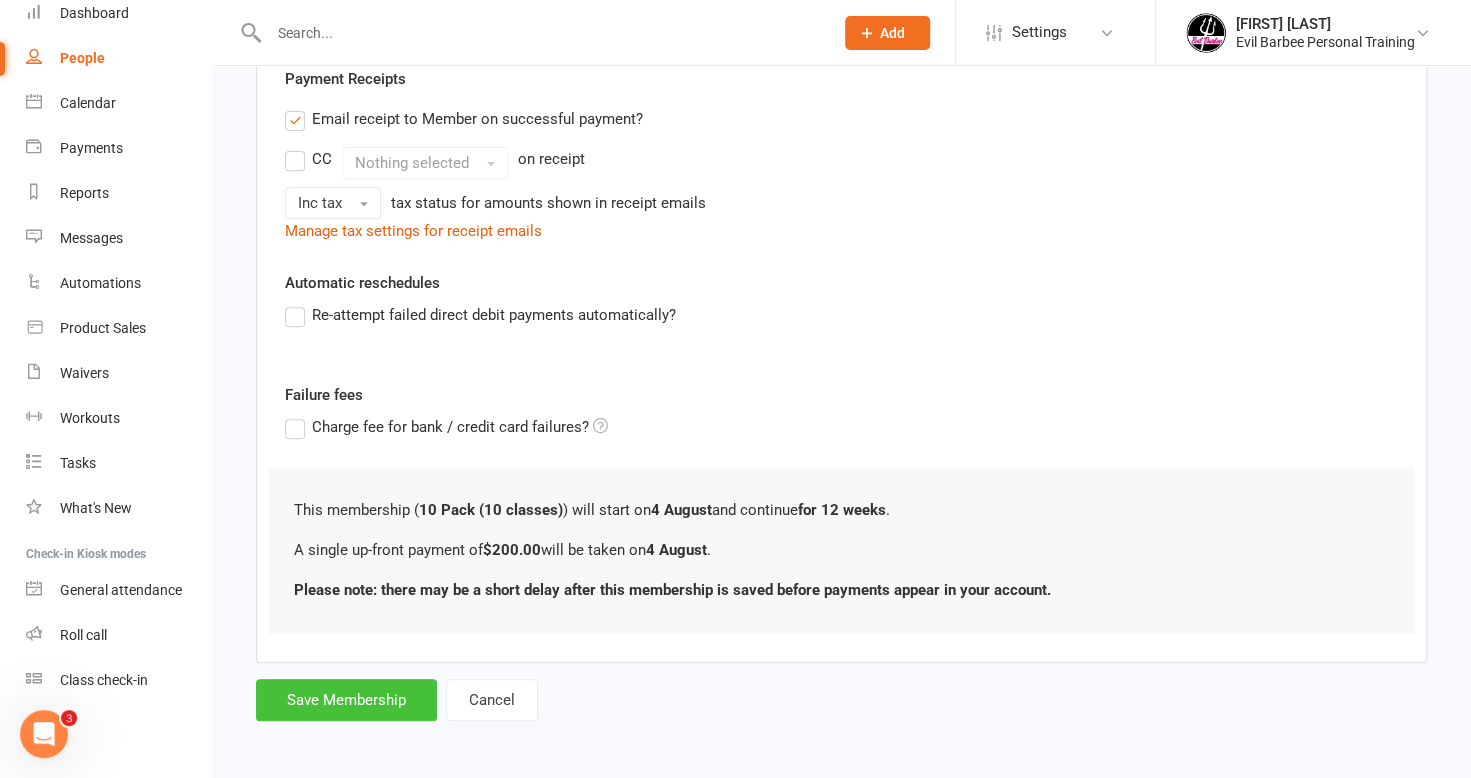 click on "Save Membership" at bounding box center (346, 700) 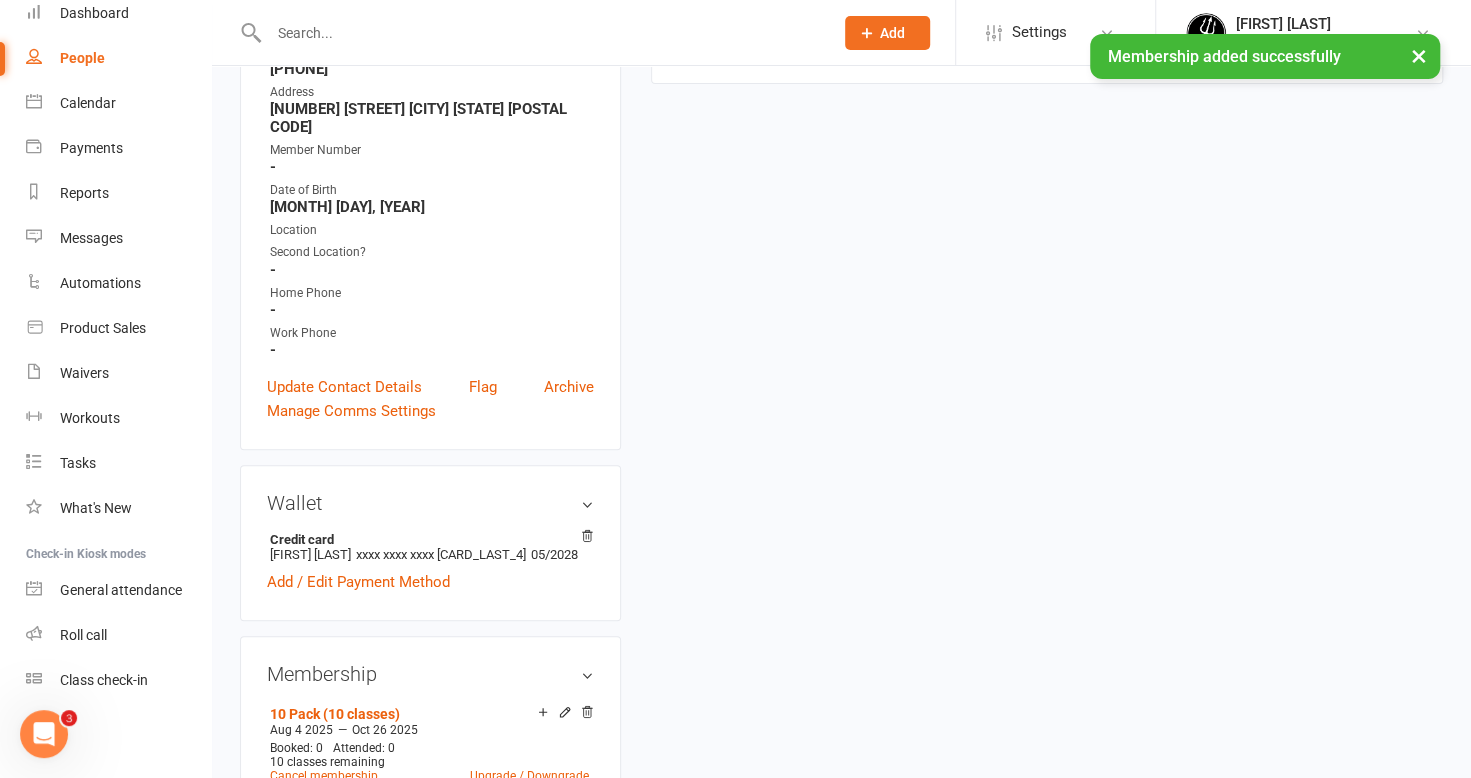 scroll, scrollTop: 0, scrollLeft: 0, axis: both 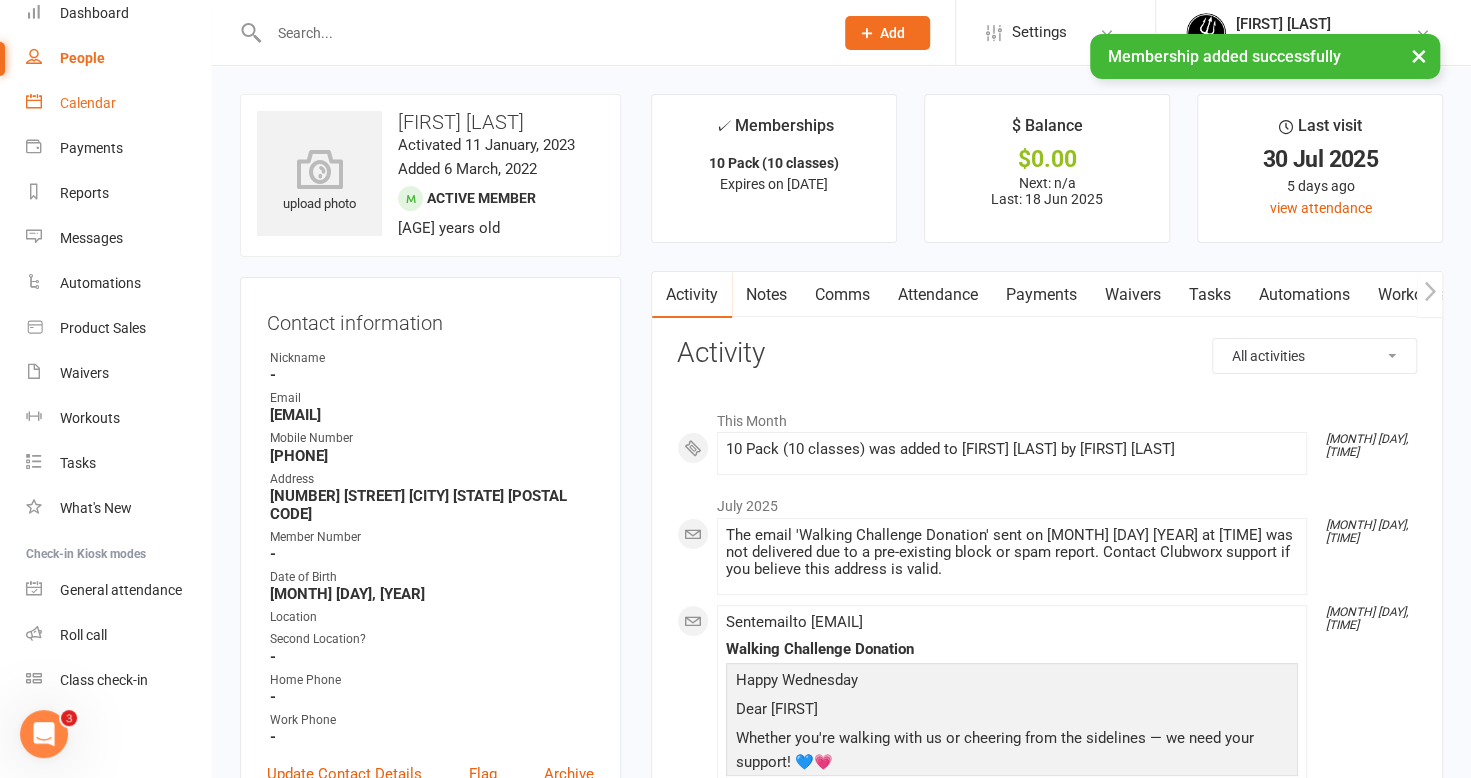 click on "Calendar" at bounding box center [88, 103] 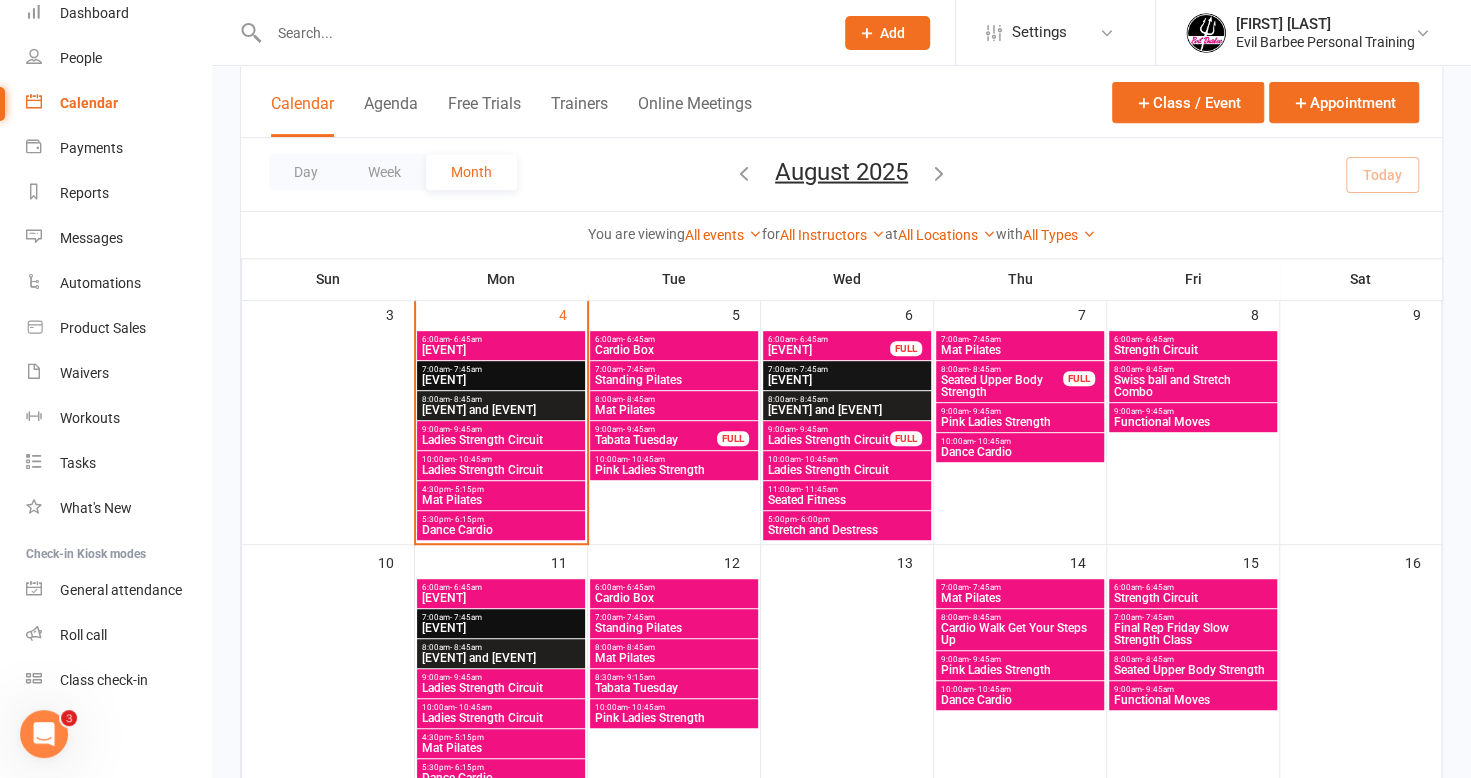 scroll, scrollTop: 400, scrollLeft: 0, axis: vertical 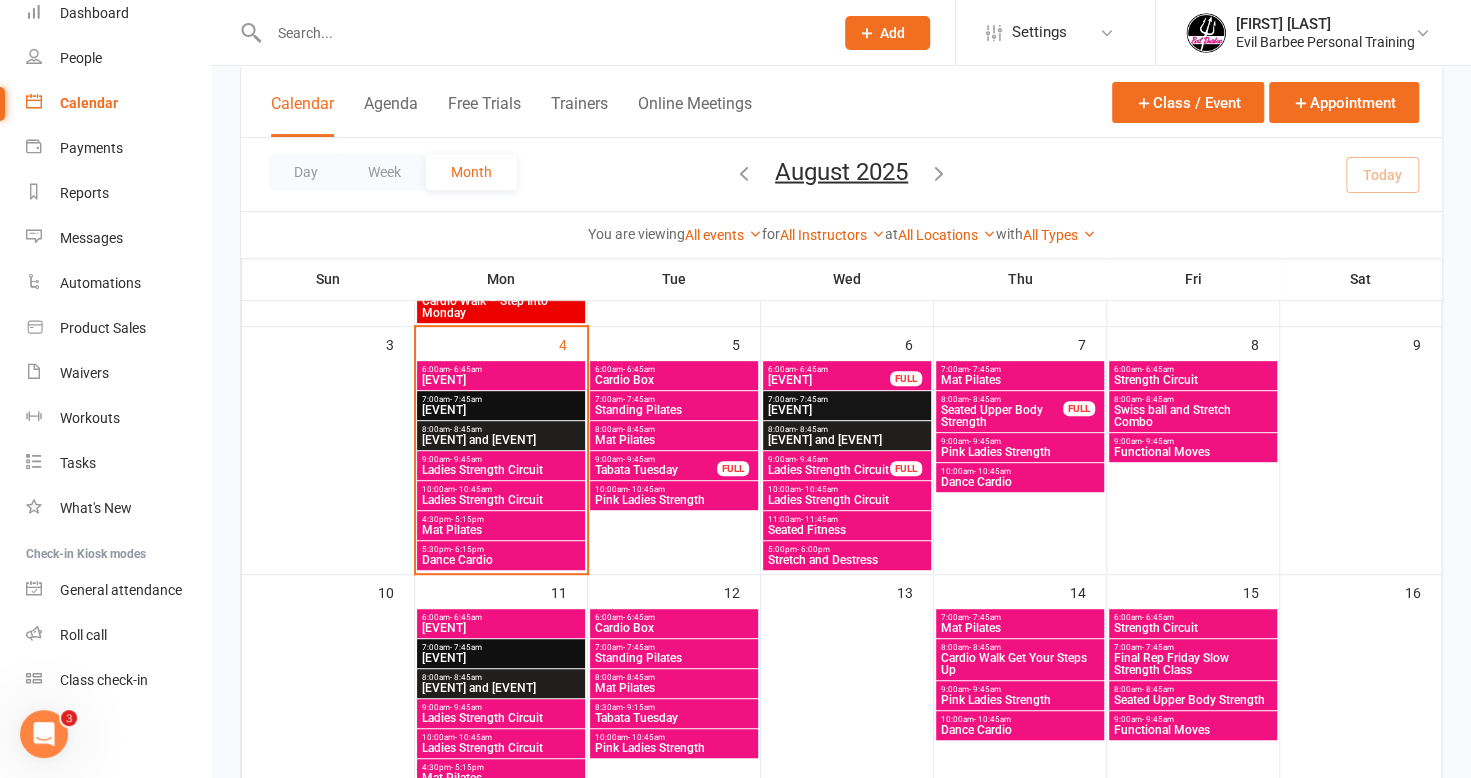 click on "8:00am  - 8:45am" at bounding box center [501, 429] 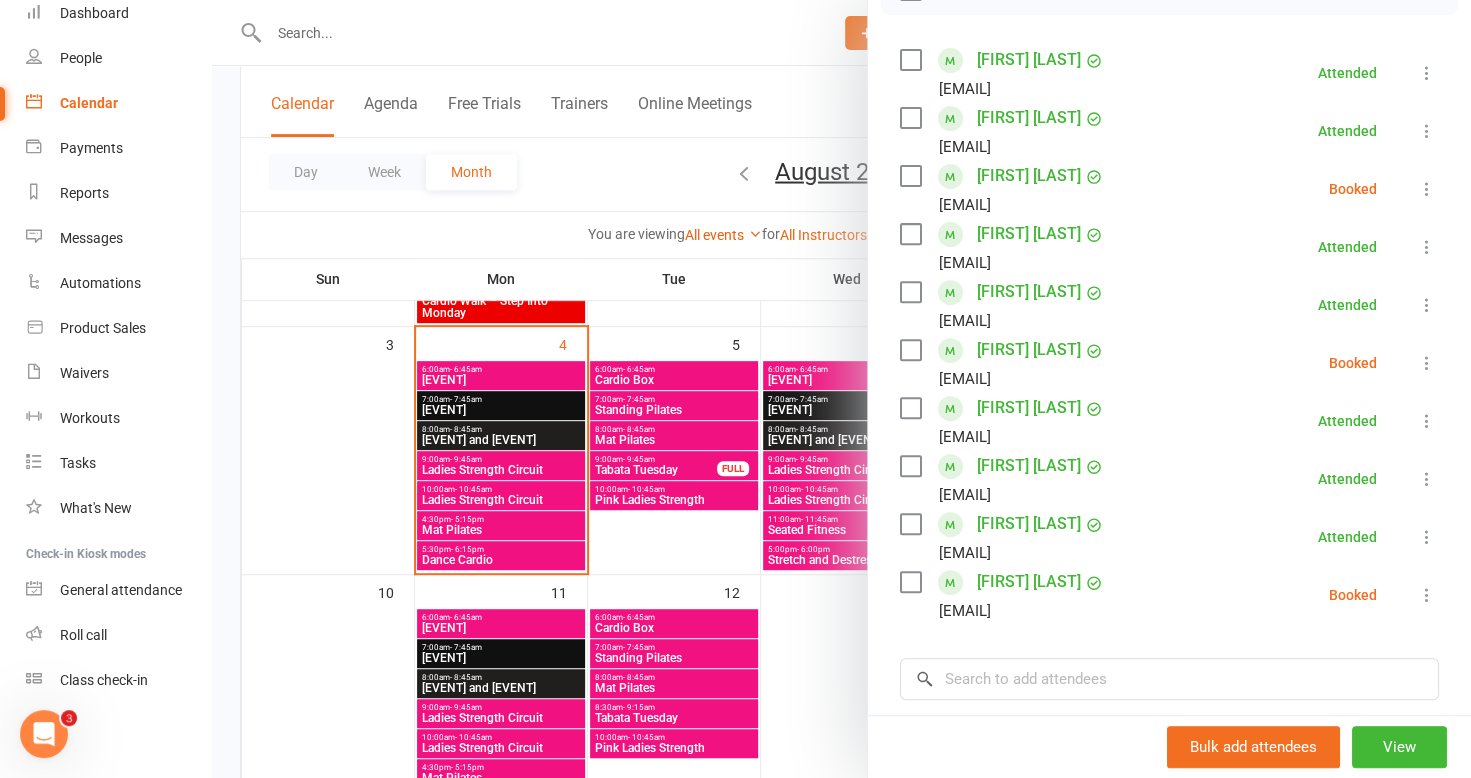 scroll, scrollTop: 400, scrollLeft: 0, axis: vertical 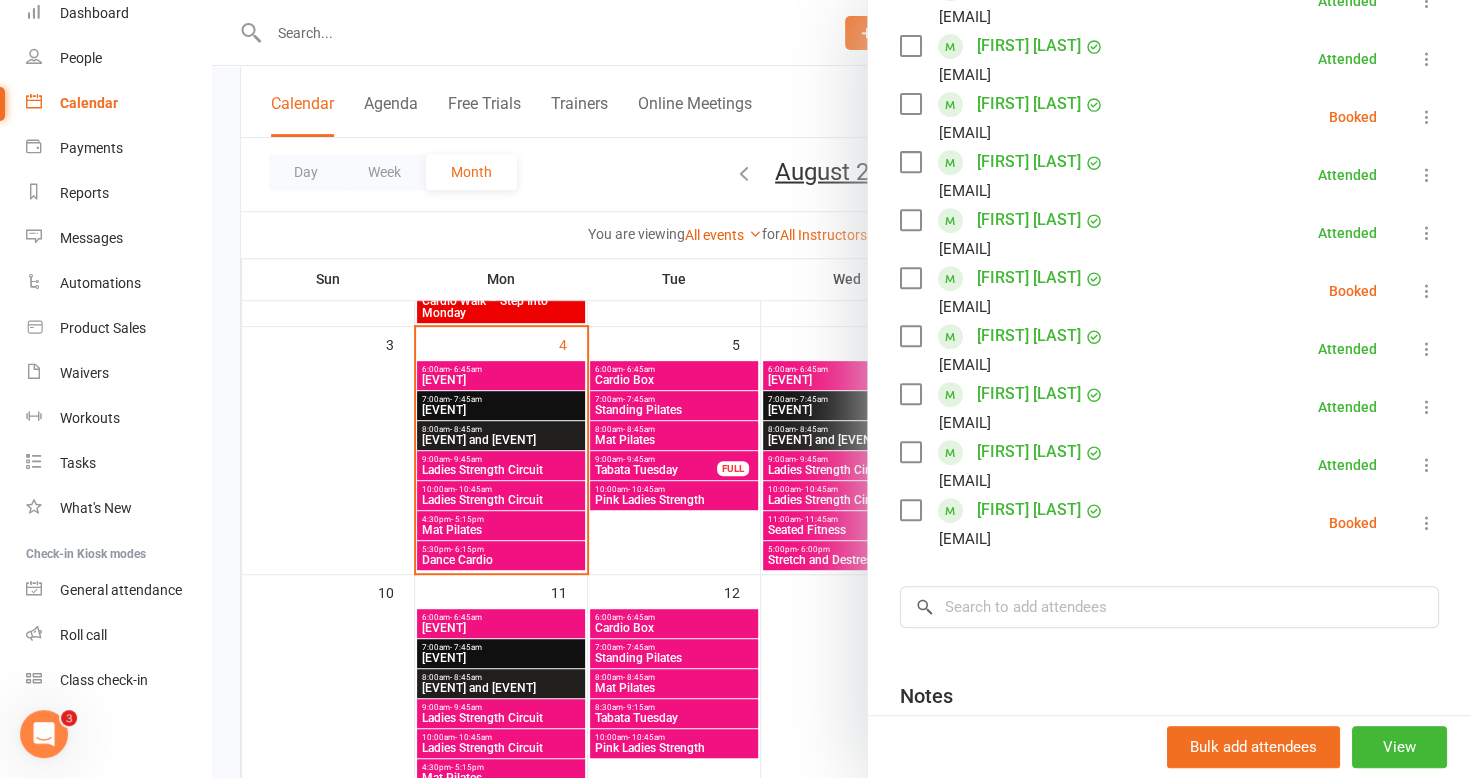 click at bounding box center (1427, 523) 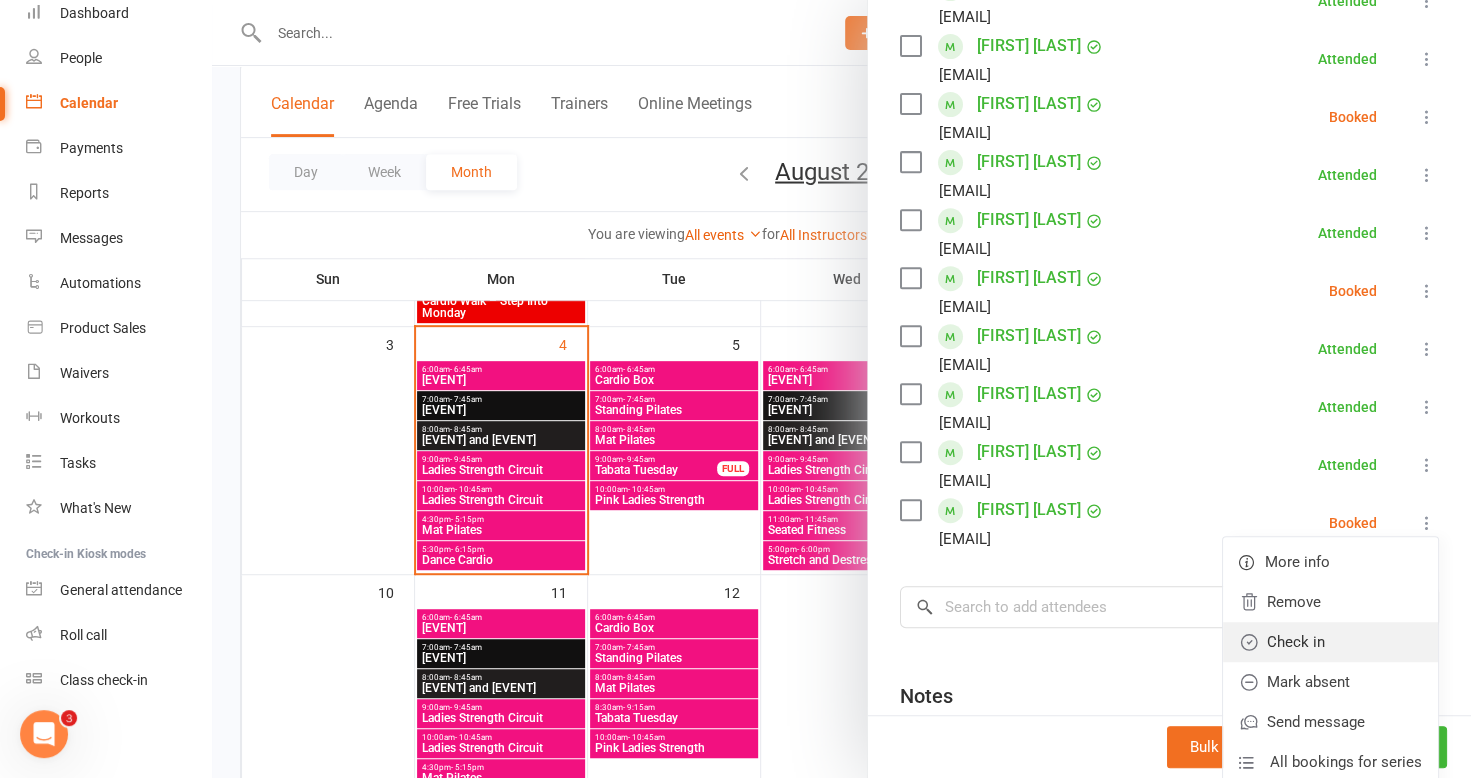 click on "Check in" at bounding box center [1330, 642] 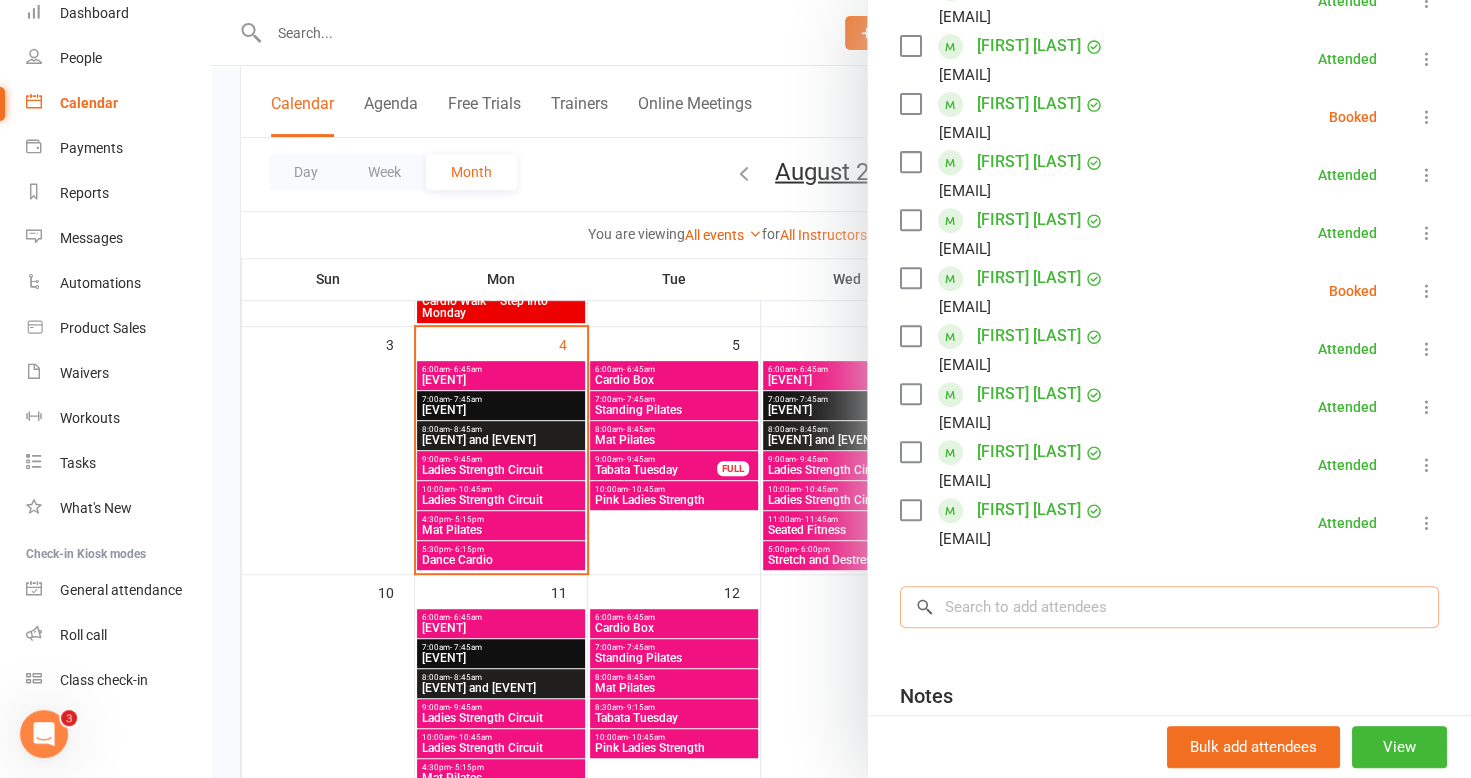 click at bounding box center [1169, 607] 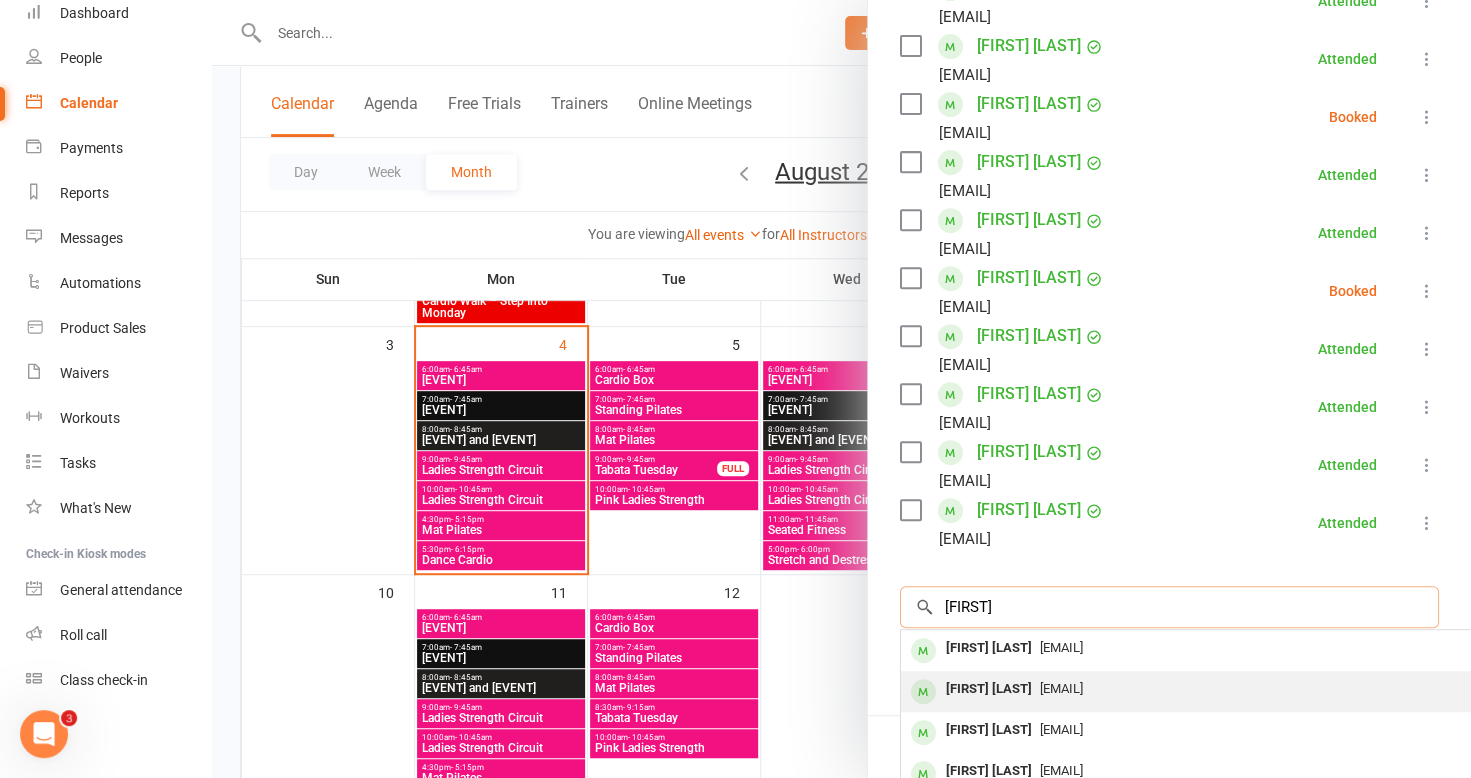 type on "[FIRST]" 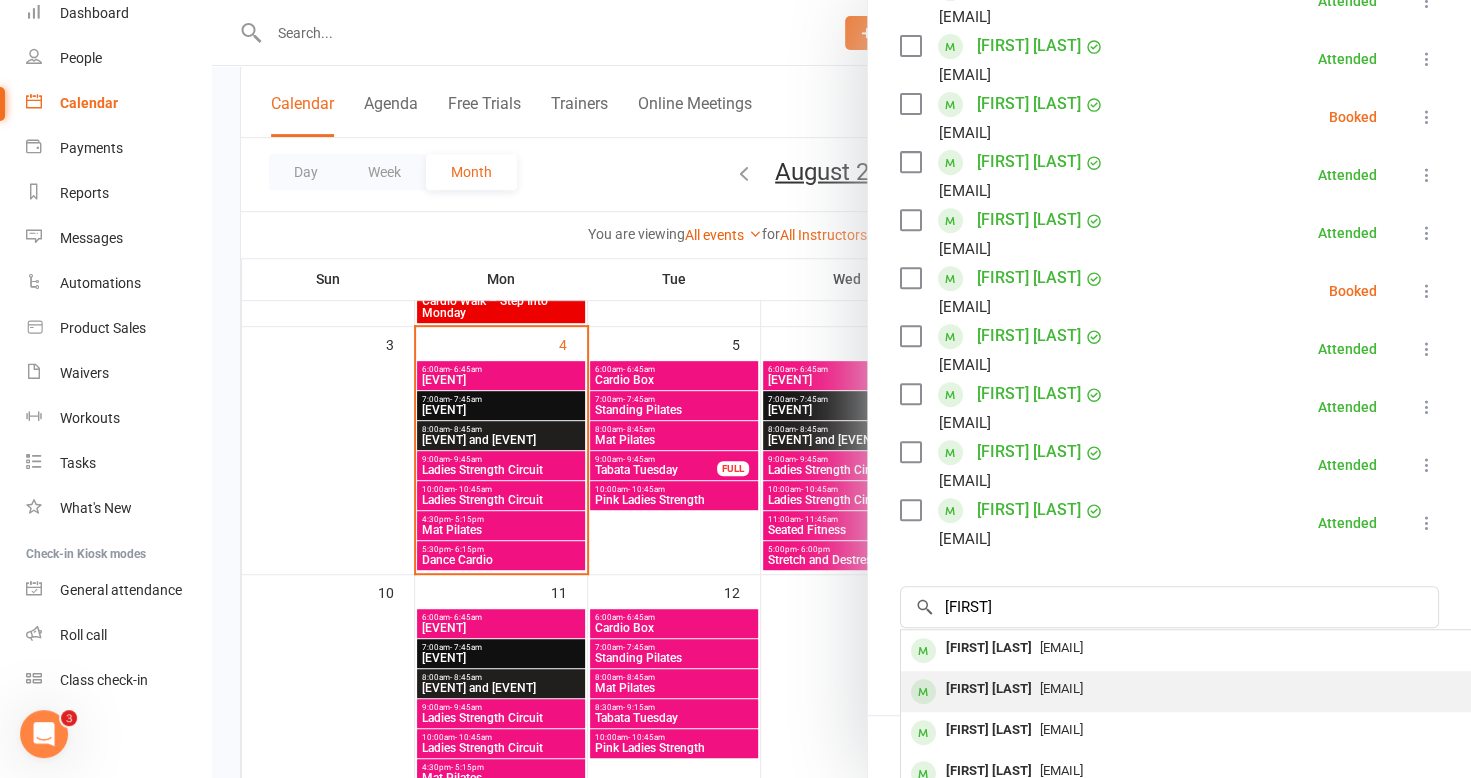 click on "[FIRST] [LAST]" at bounding box center [989, 689] 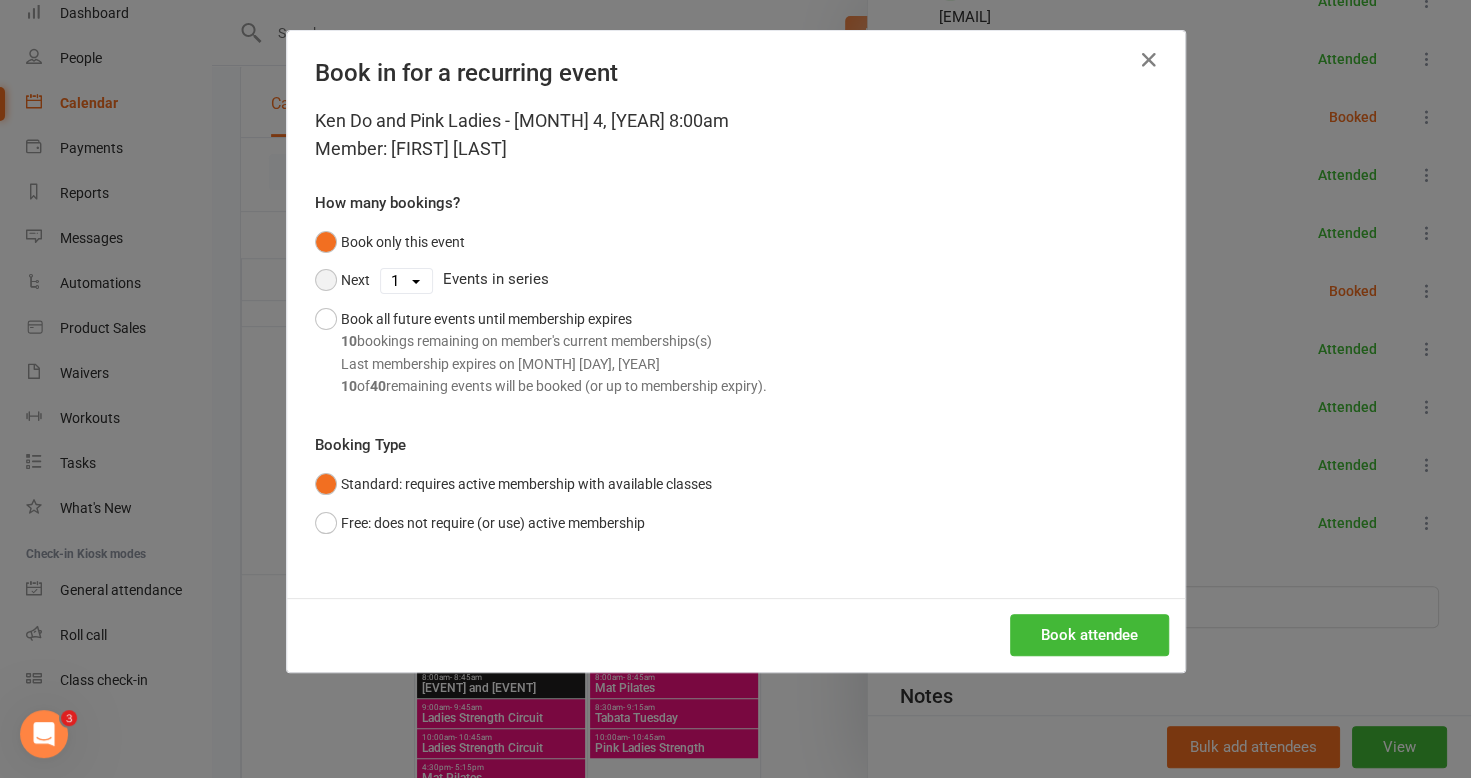 click on "Next" at bounding box center [342, 280] 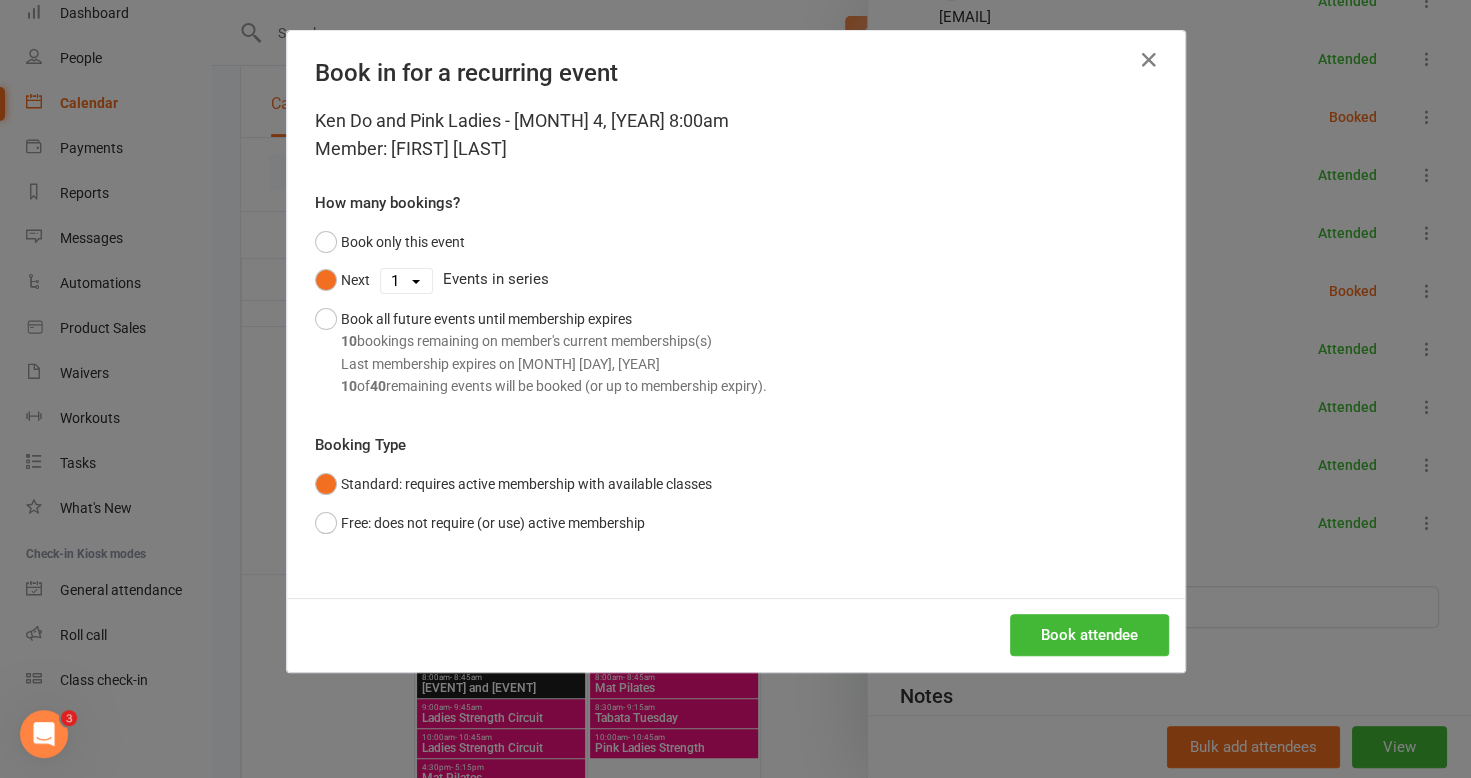 click on "1 2 3 4 5 6 7 8 9 10 11 12 13 14 15 16 17 18 19 20 21 22 23 24 25 26 27 28 29 30 31 32 33 34 35 36 37 38 39 40" at bounding box center [406, 281] 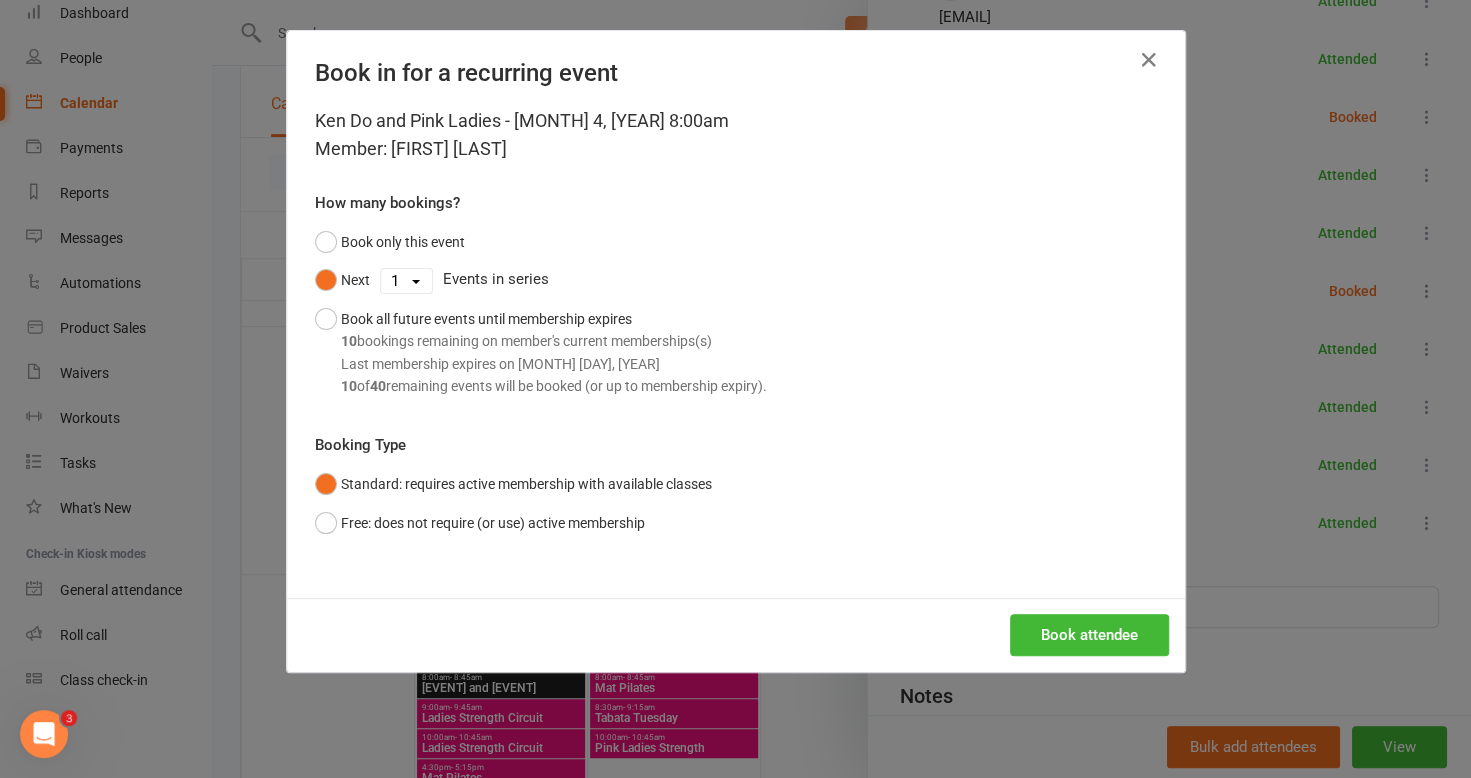 select on "4" 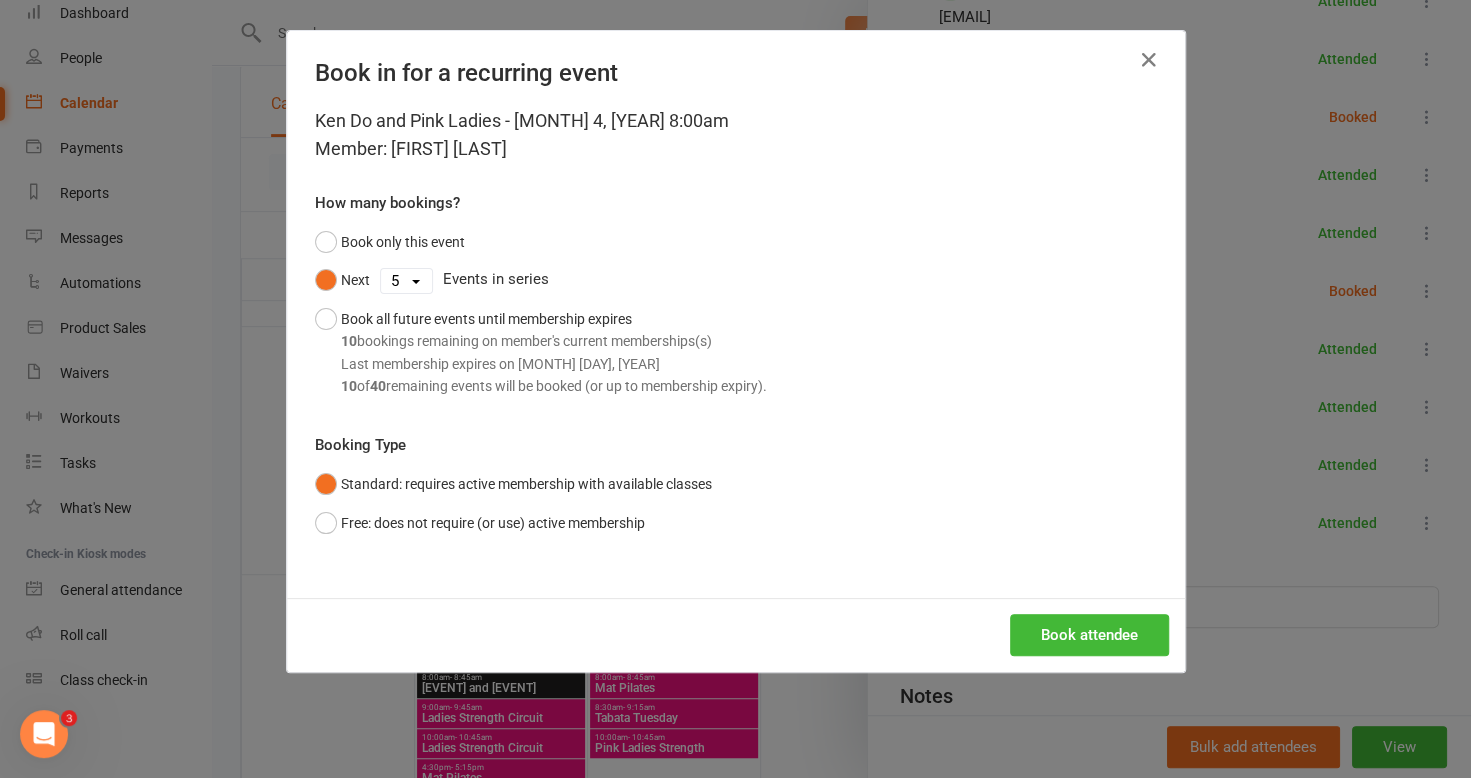 click on "1 2 3 4 5 6 7 8 9 10 11 12 13 14 15 16 17 18 19 20 21 22 23 24 25 26 27 28 29 30 31 32 33 34 35 36 37 38 39 40" at bounding box center [406, 281] 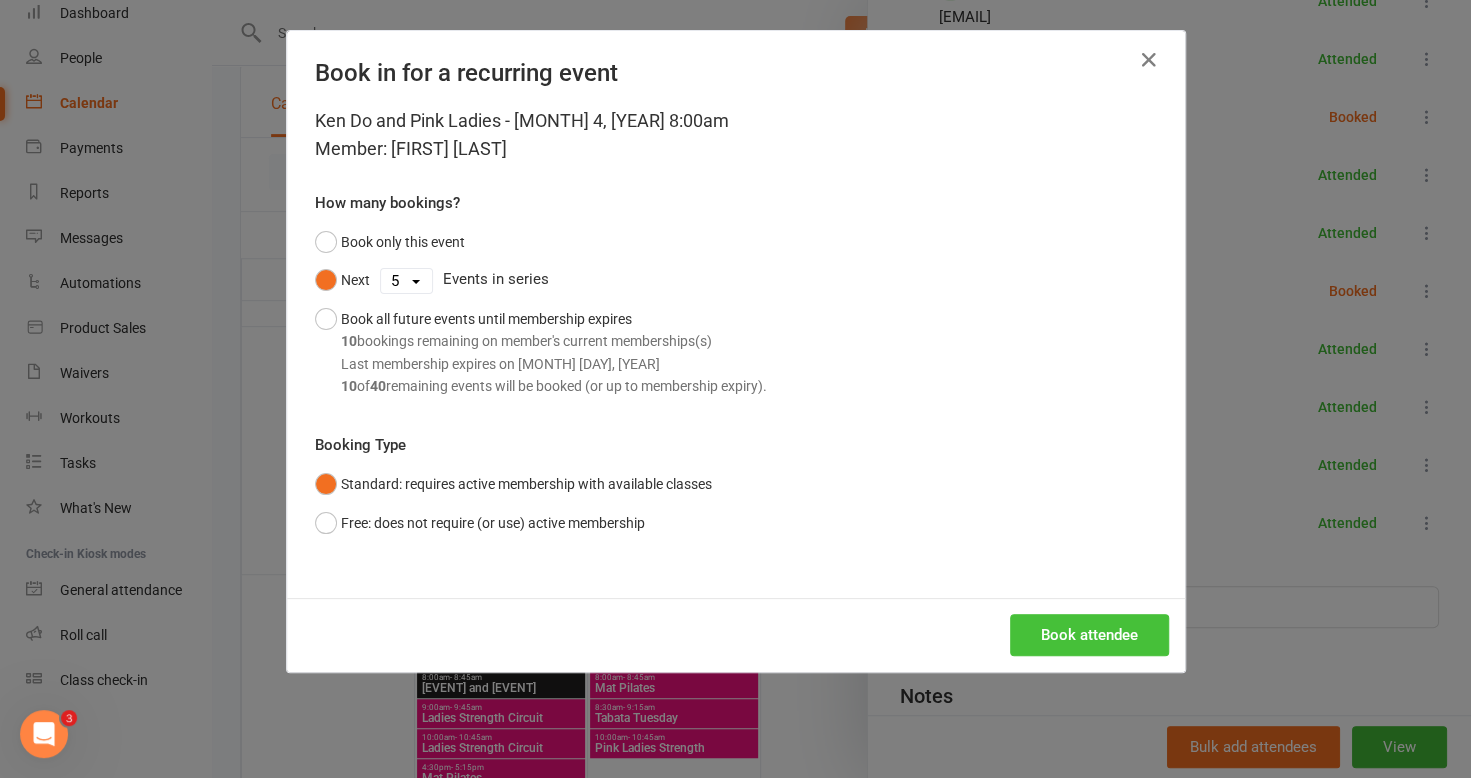 click on "Book attendee" at bounding box center (1089, 635) 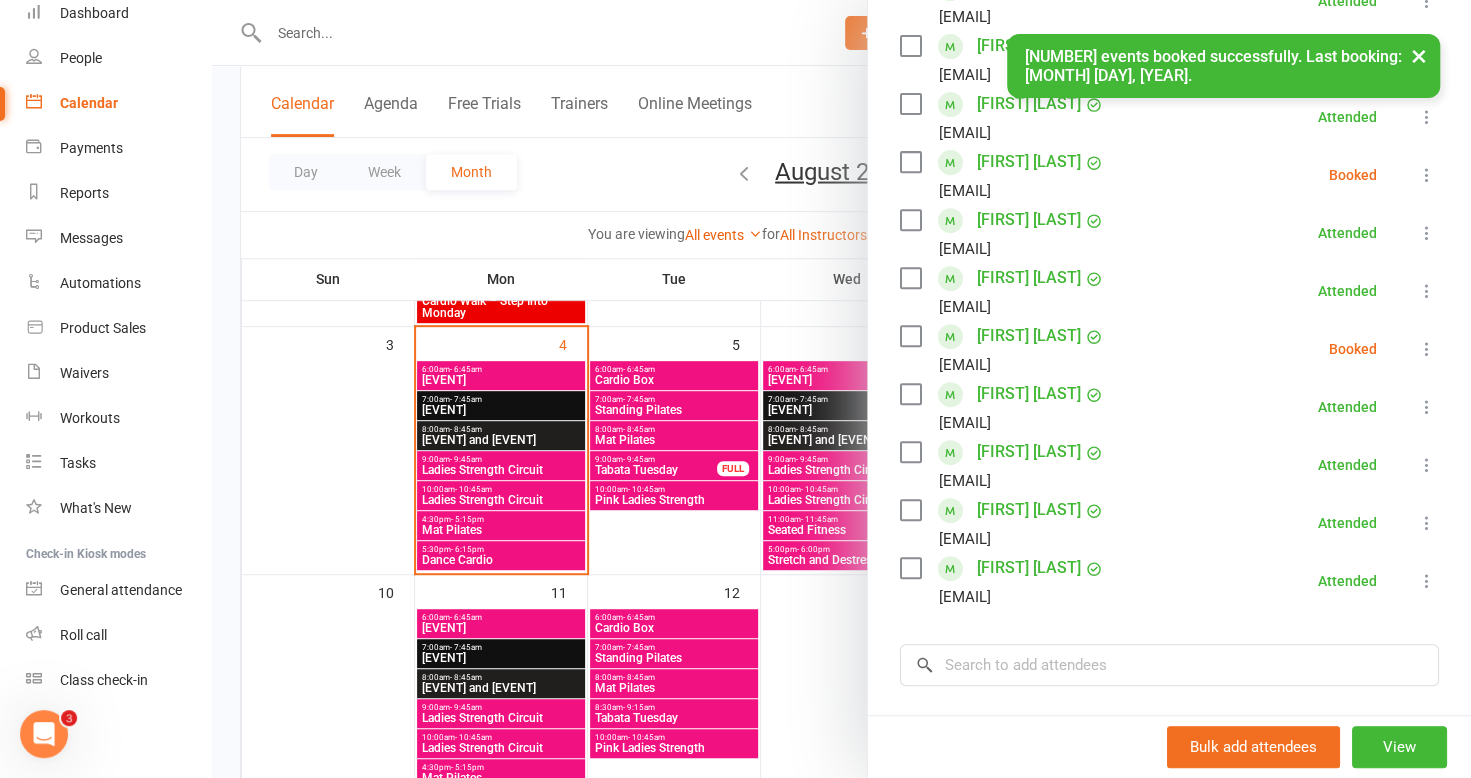 click at bounding box center [841, 389] 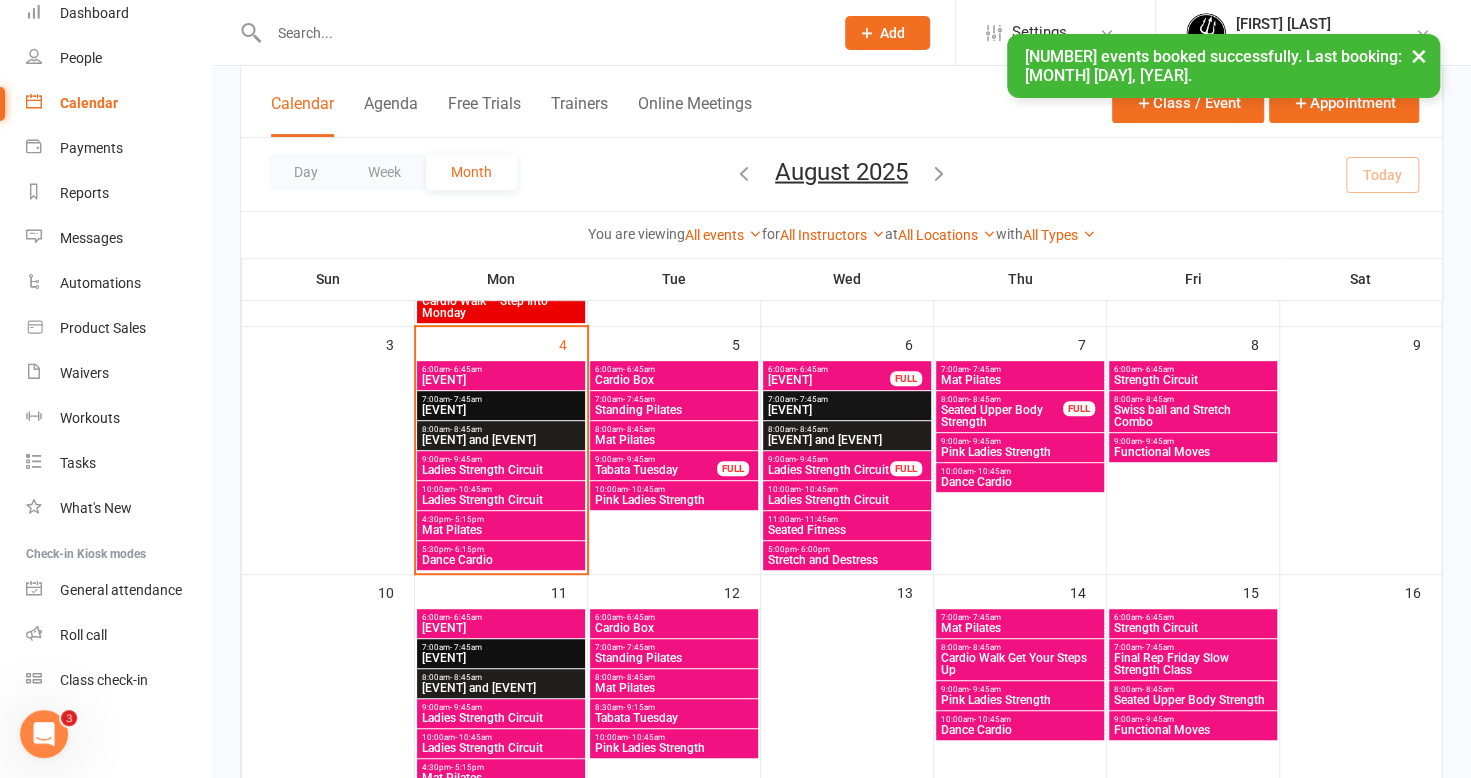 click on "[EVENT] and [EVENT]" at bounding box center [847, 440] 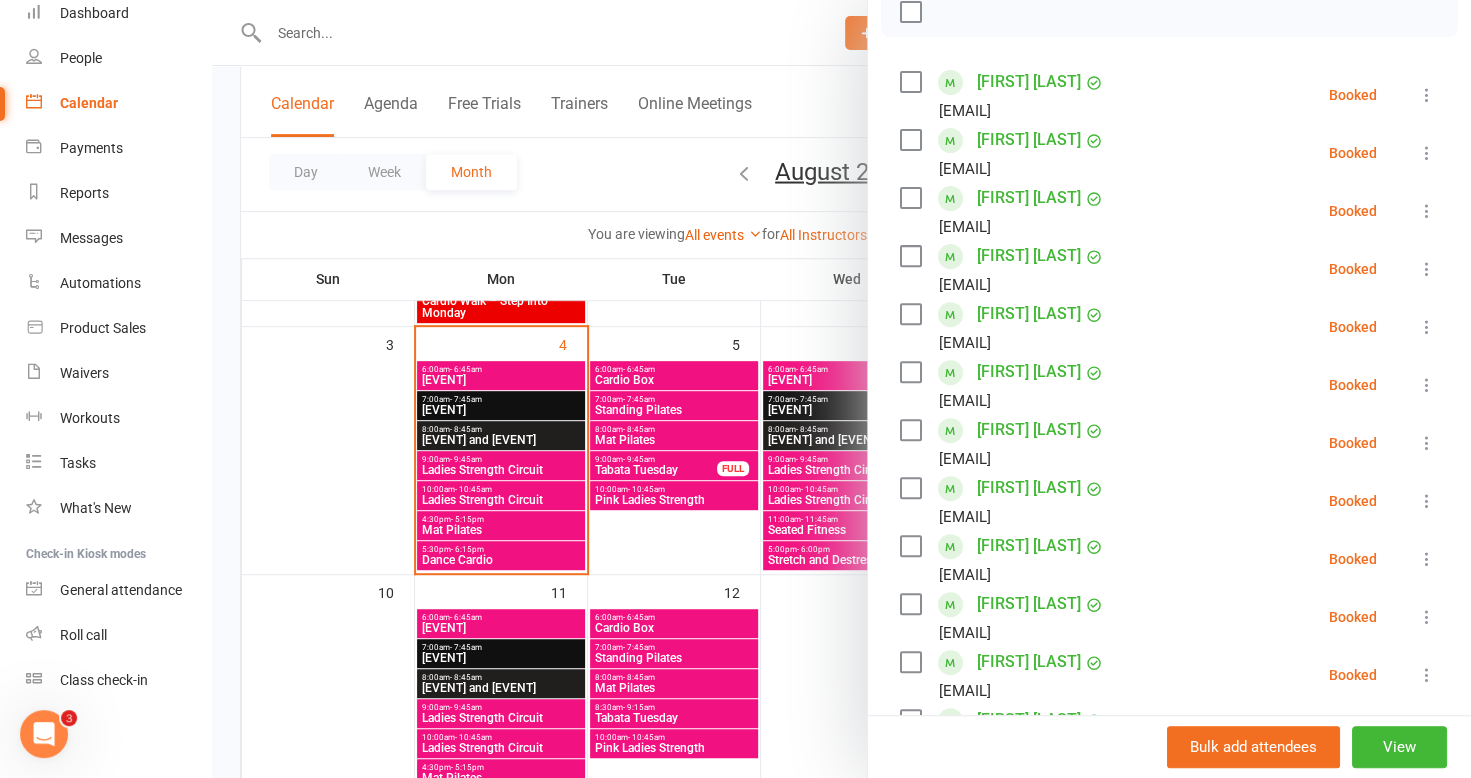 scroll, scrollTop: 500, scrollLeft: 0, axis: vertical 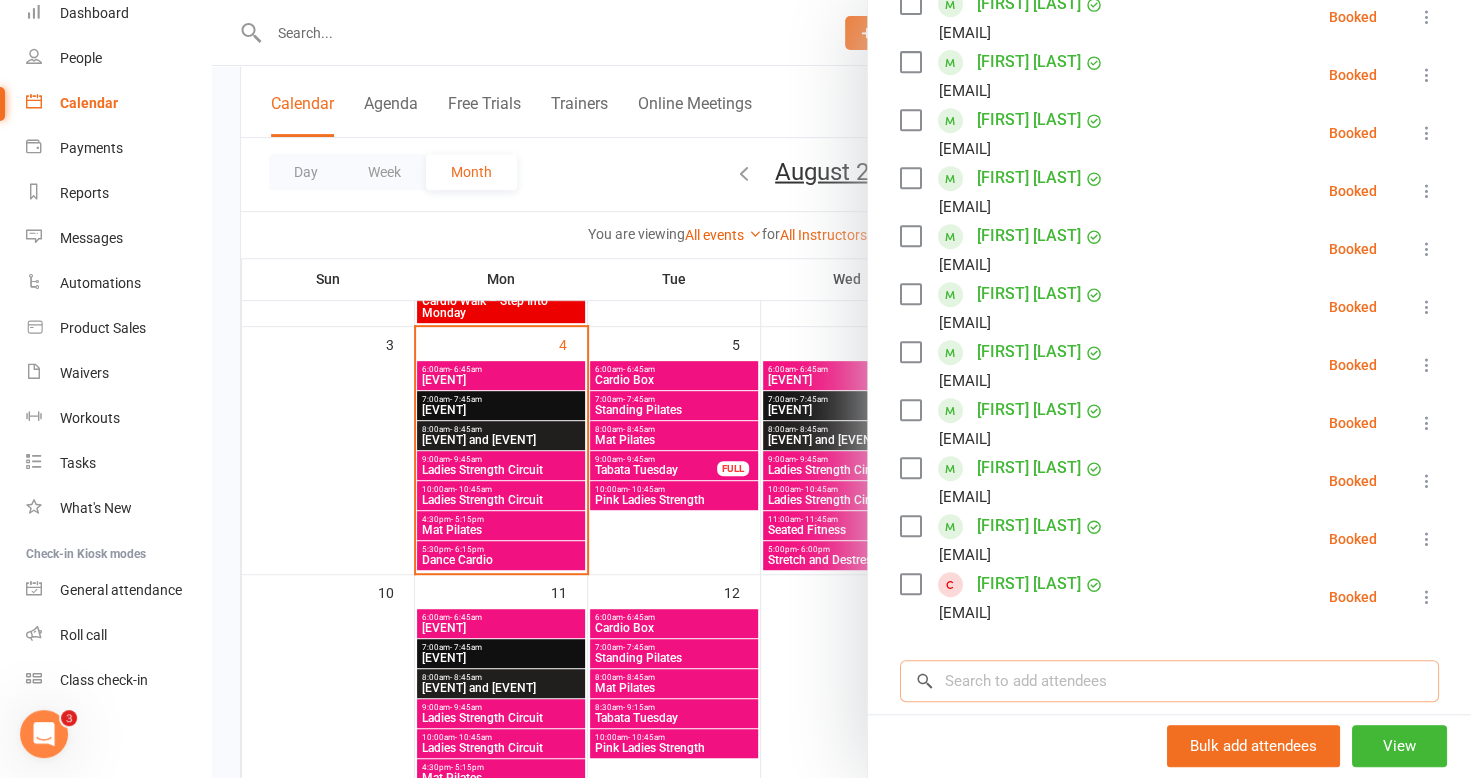 click at bounding box center (1169, 681) 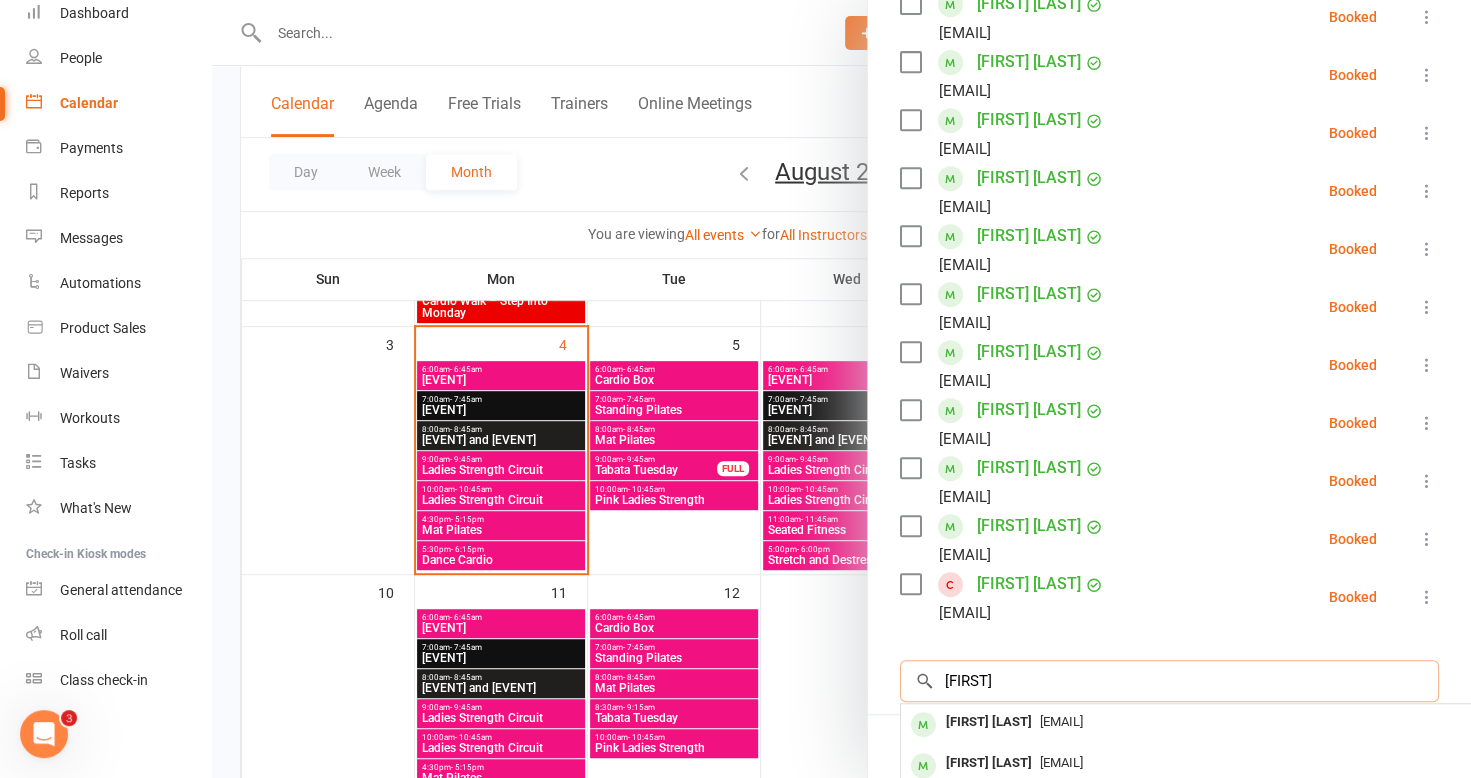 scroll, scrollTop: 700, scrollLeft: 0, axis: vertical 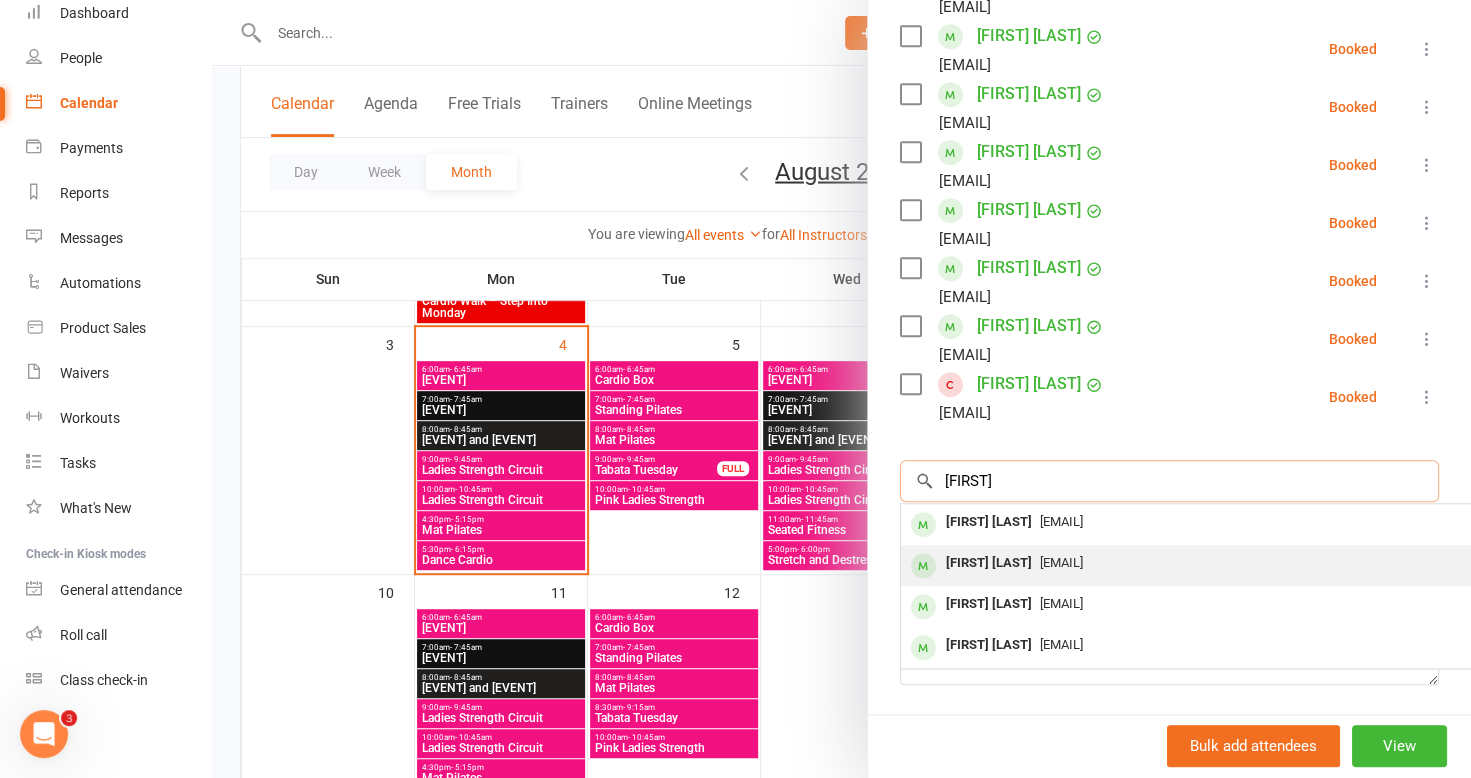 type on "[FIRST]" 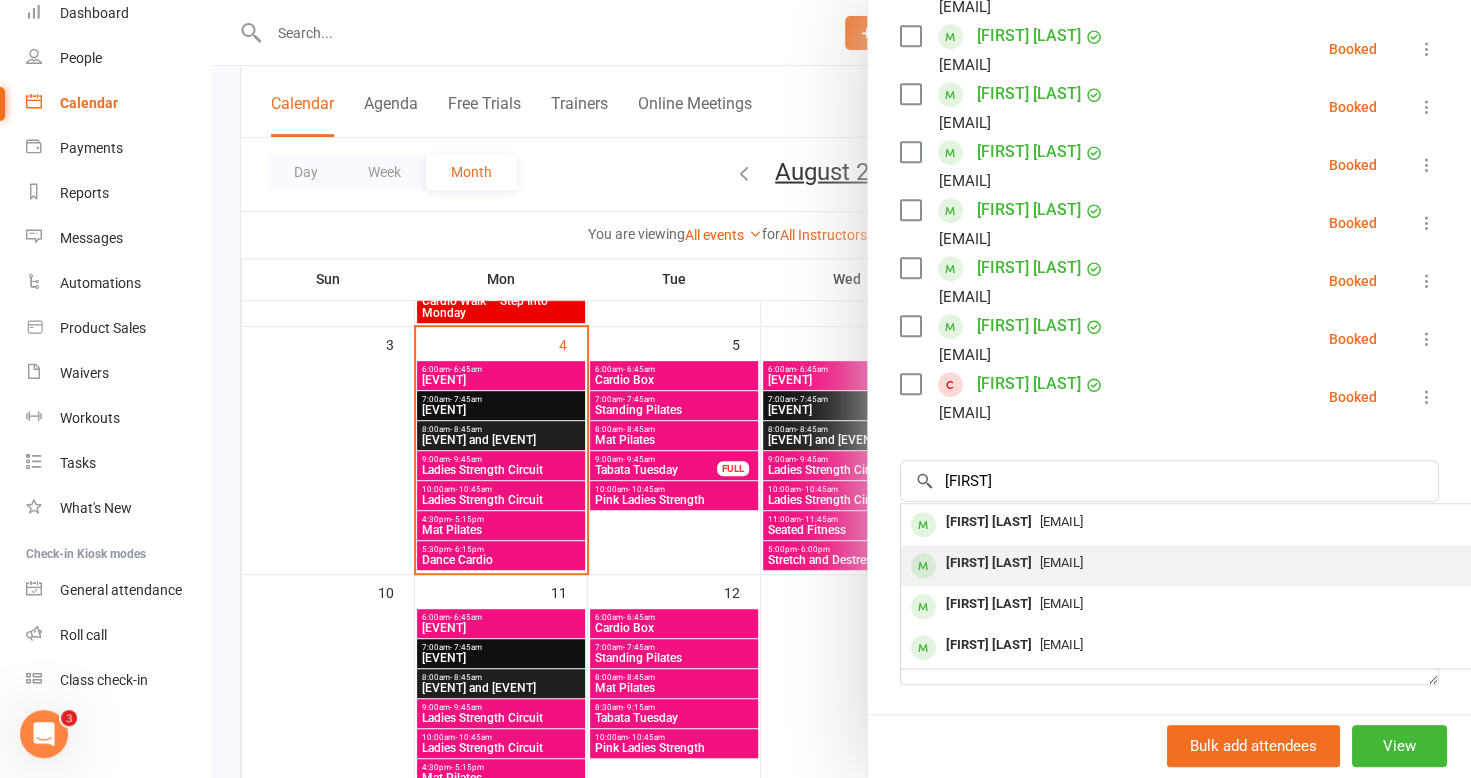 click on "[FIRST] [LAST]" at bounding box center (989, 563) 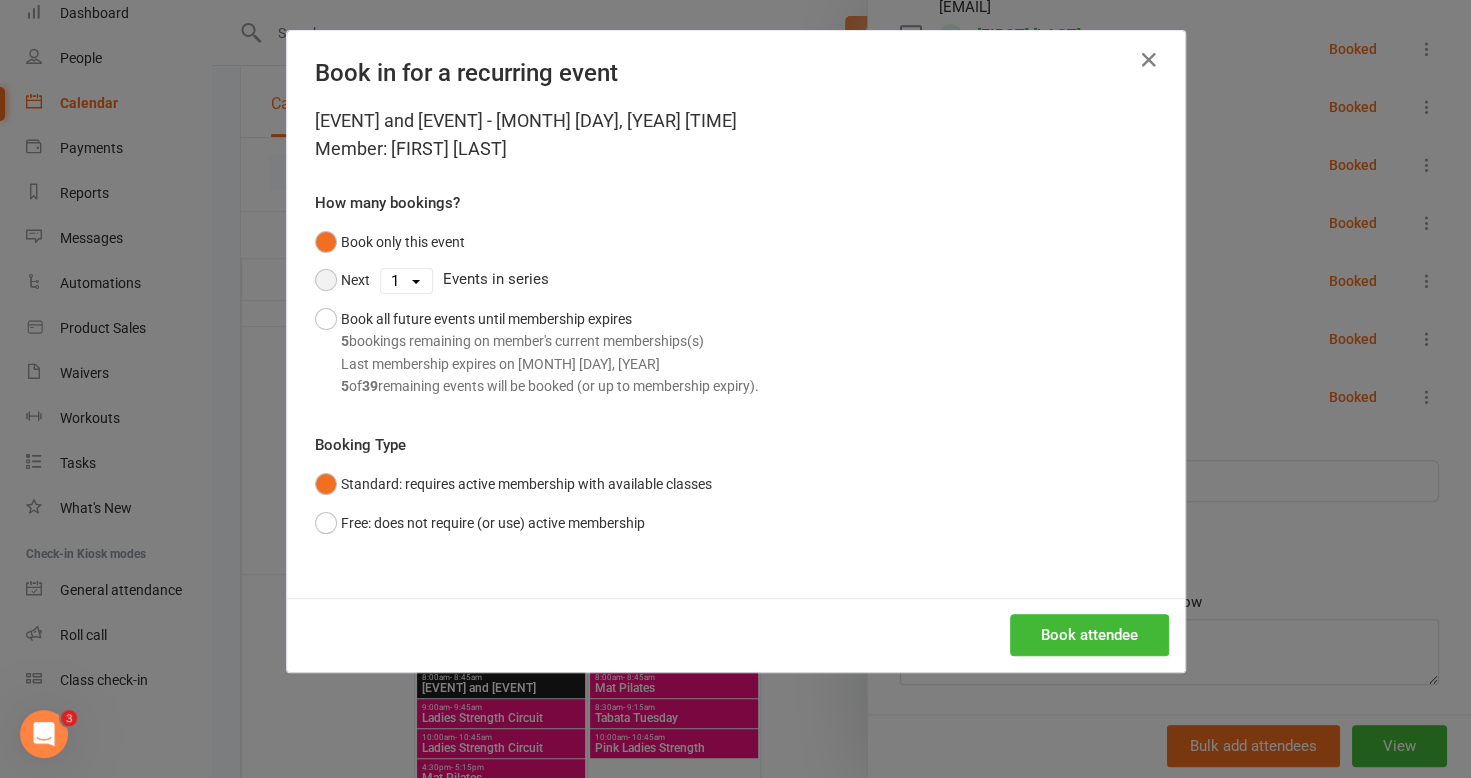 click on "Next" at bounding box center [342, 280] 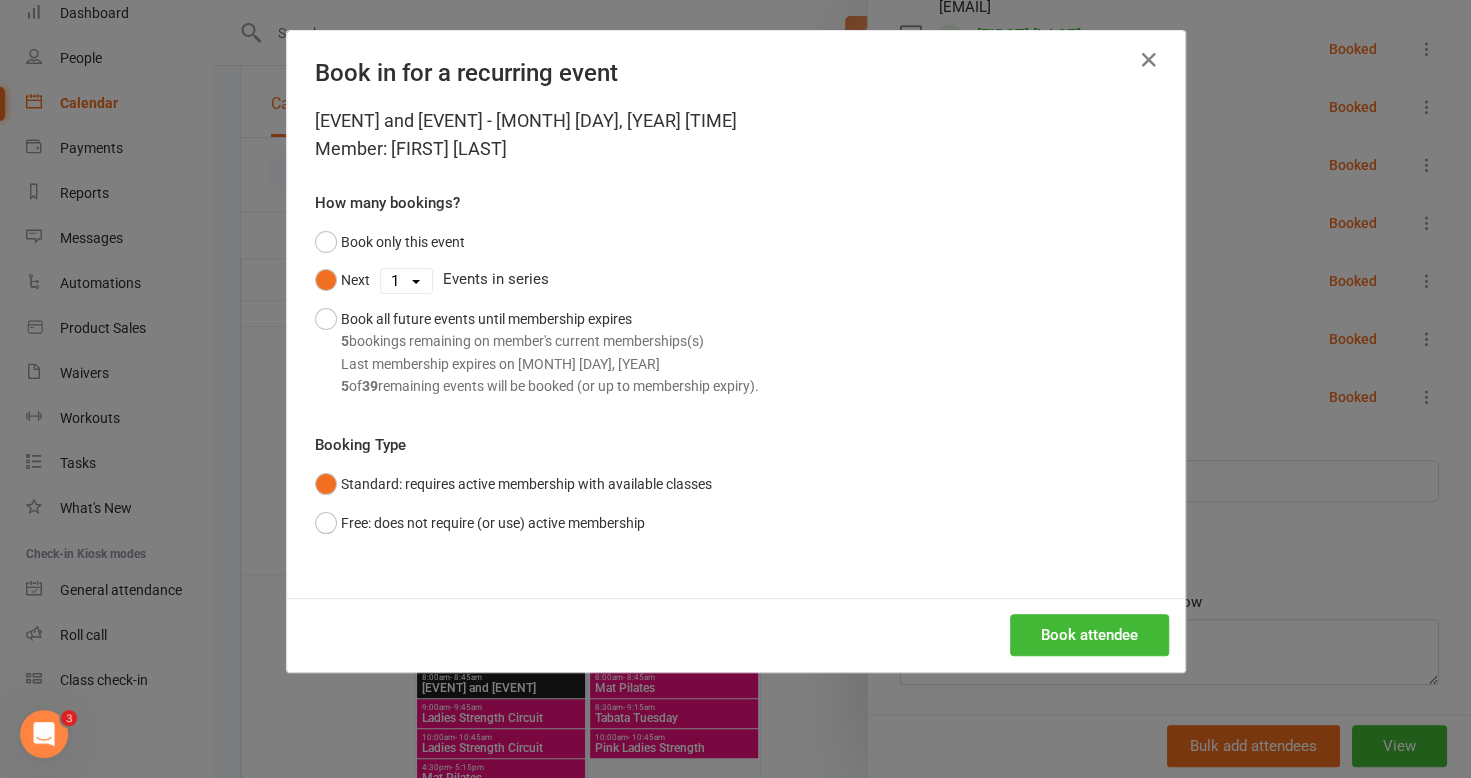 click on "1 2 3 4 5 6 7 8 9 10 11 12 13 14 15 16 17 18 19 20 21 22 23 24 25 26 27 28 29 30 31 32 33 34 35 36 37 38 39" at bounding box center (406, 281) 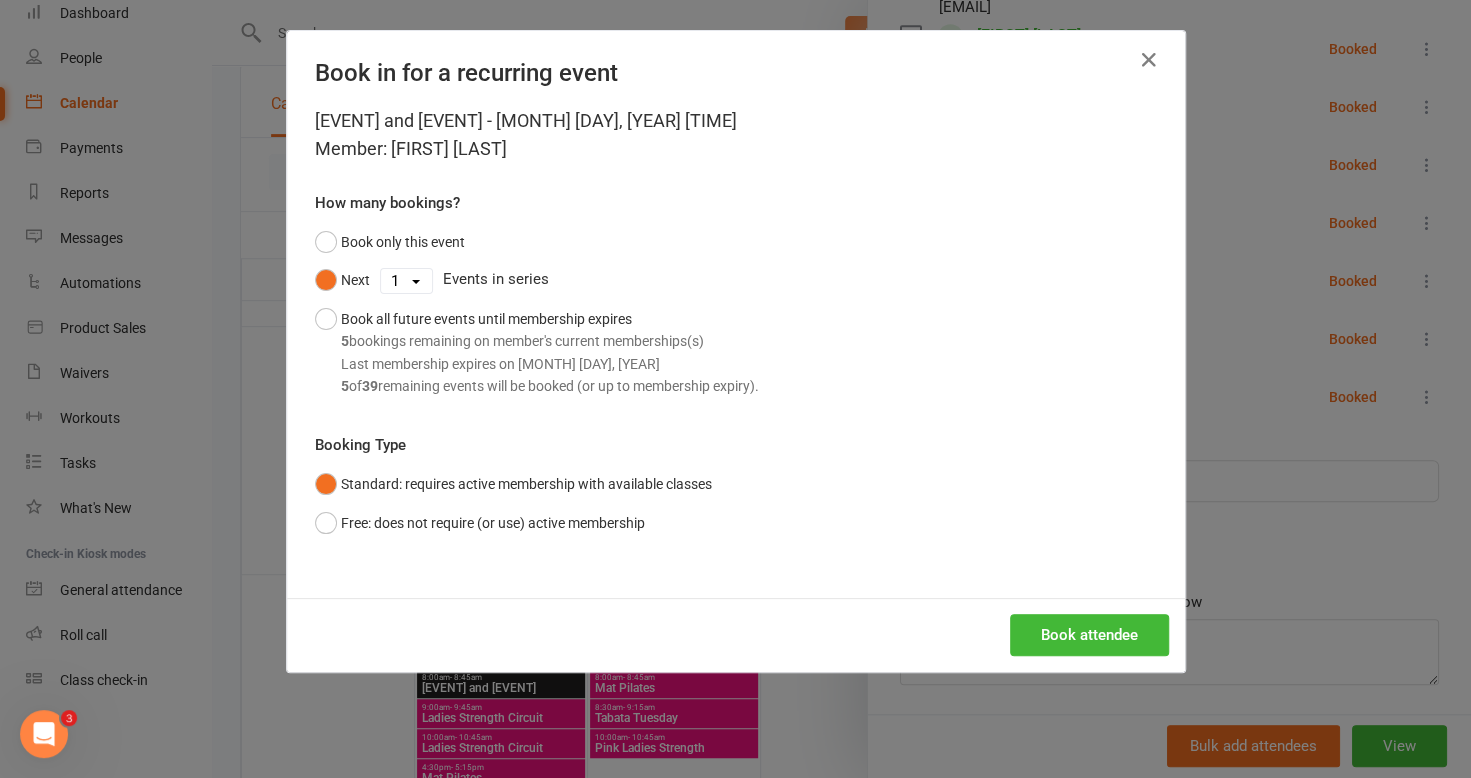 select on "4" 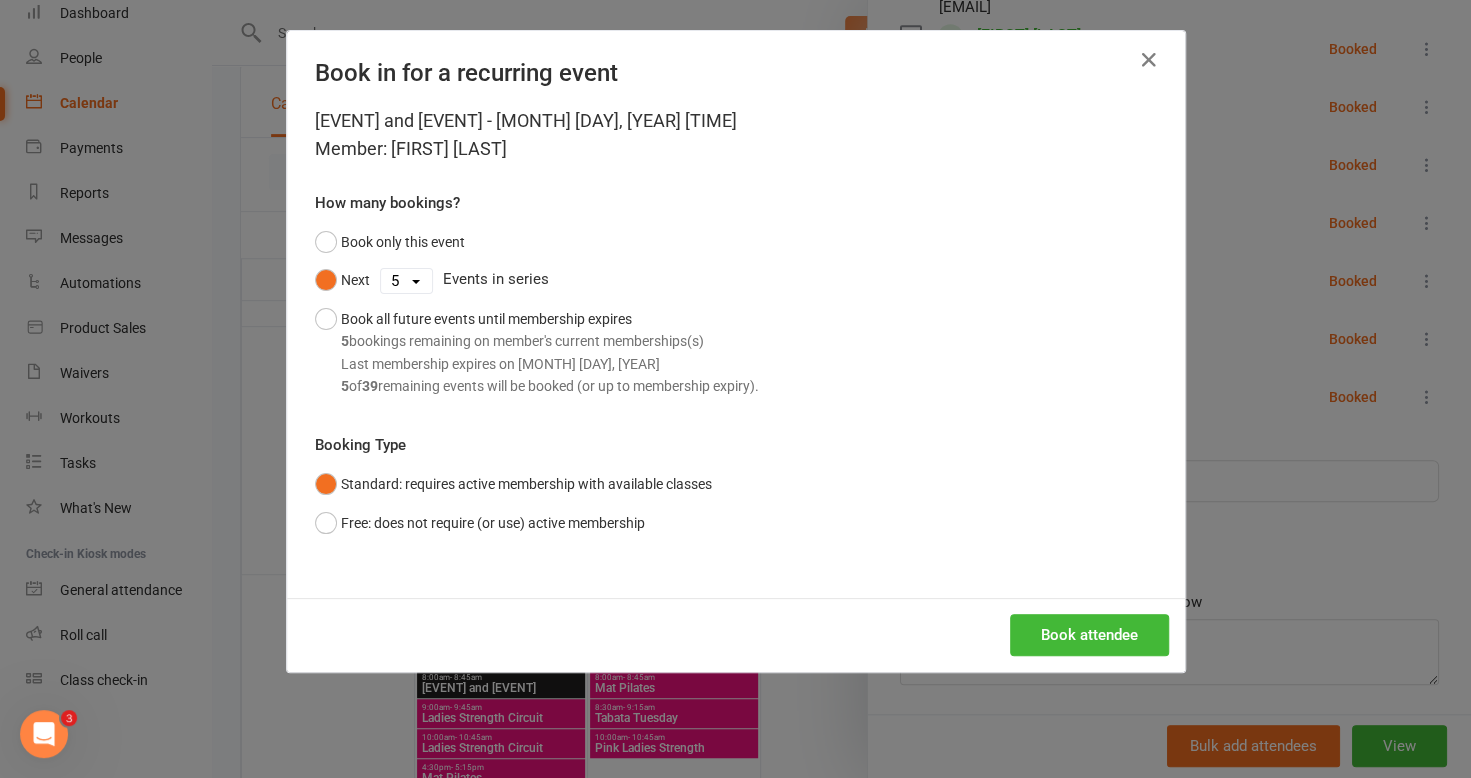 click on "1 2 3 4 5 6 7 8 9 10 11 12 13 14 15 16 17 18 19 20 21 22 23 24 25 26 27 28 29 30 31 32 33 34 35 36 37 38 39" at bounding box center [406, 281] 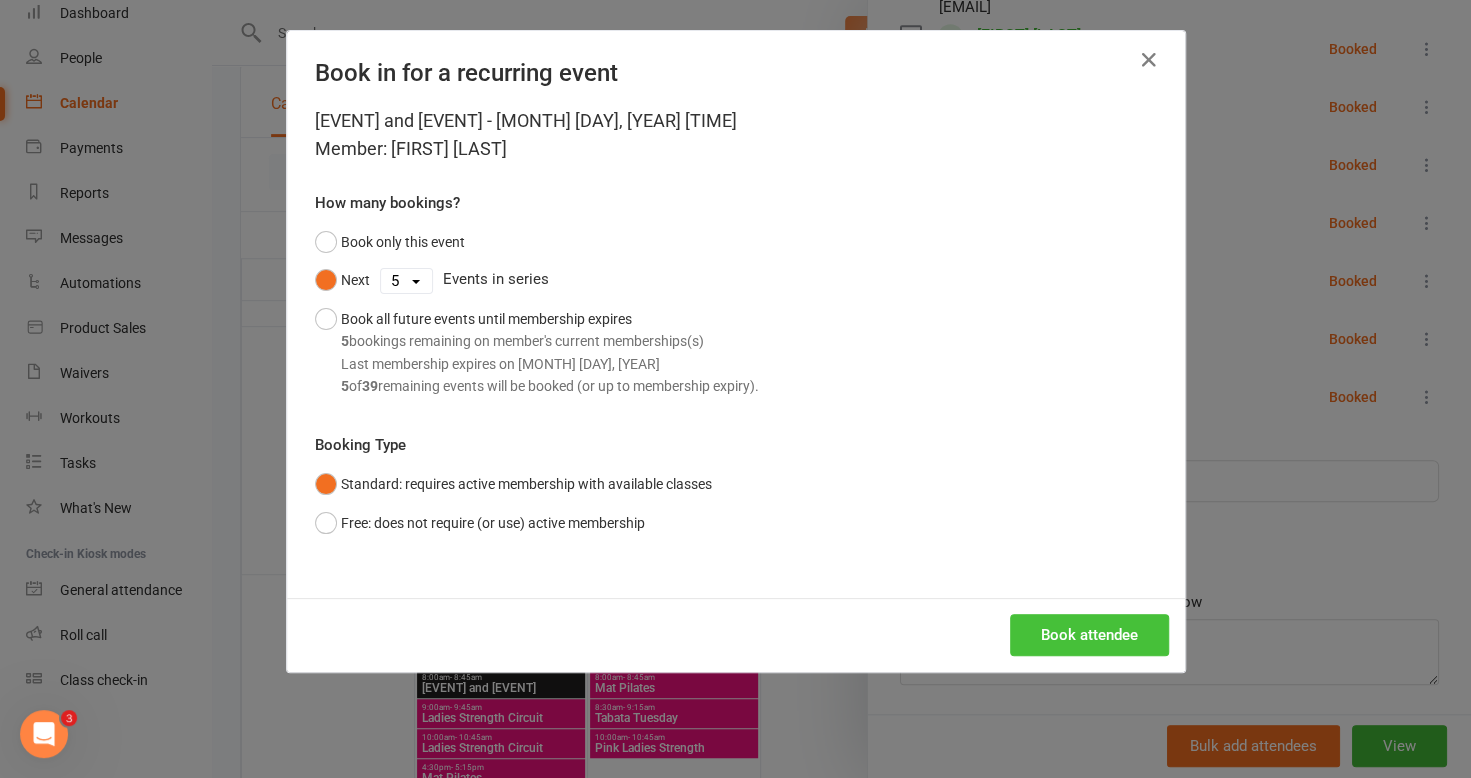 click on "Book attendee" at bounding box center (1089, 635) 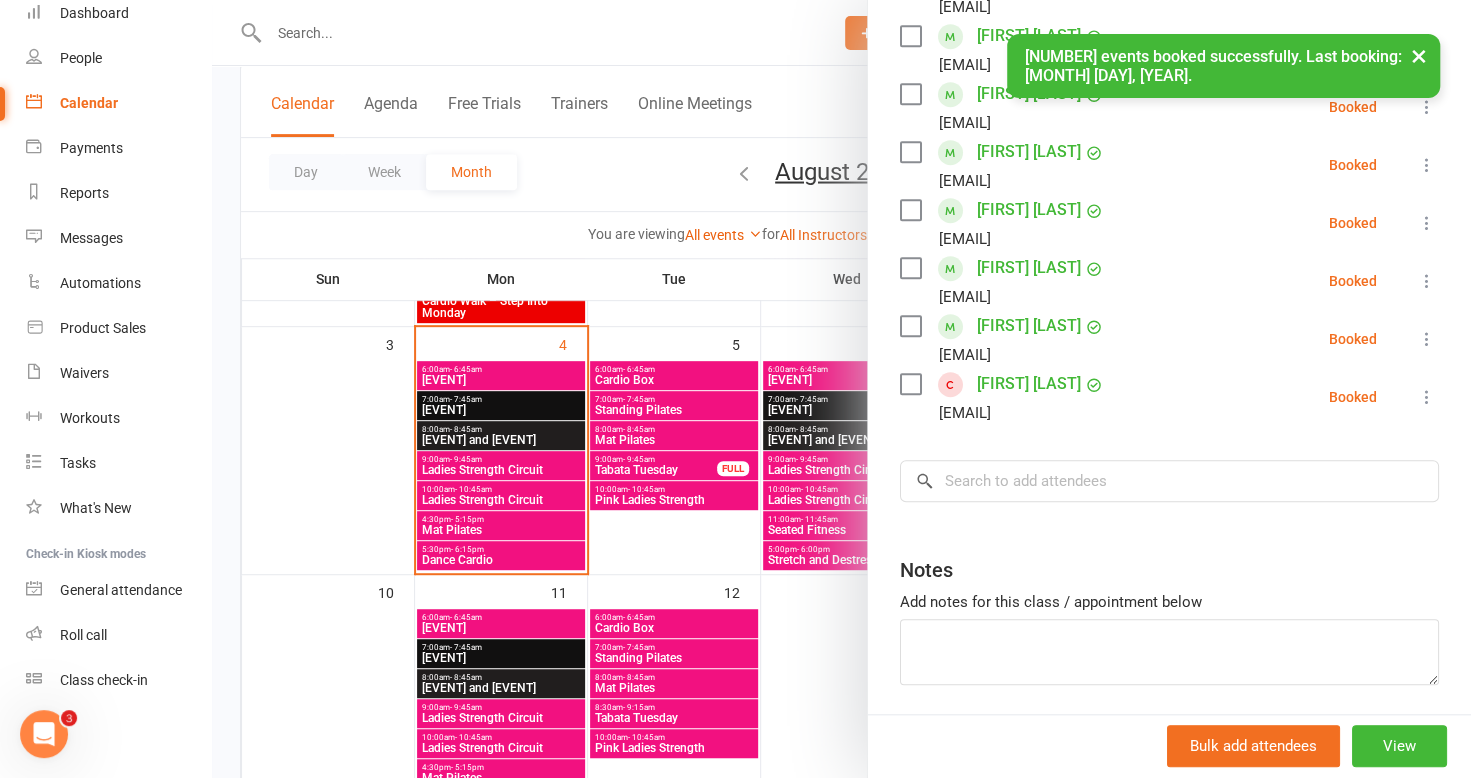 click at bounding box center (841, 389) 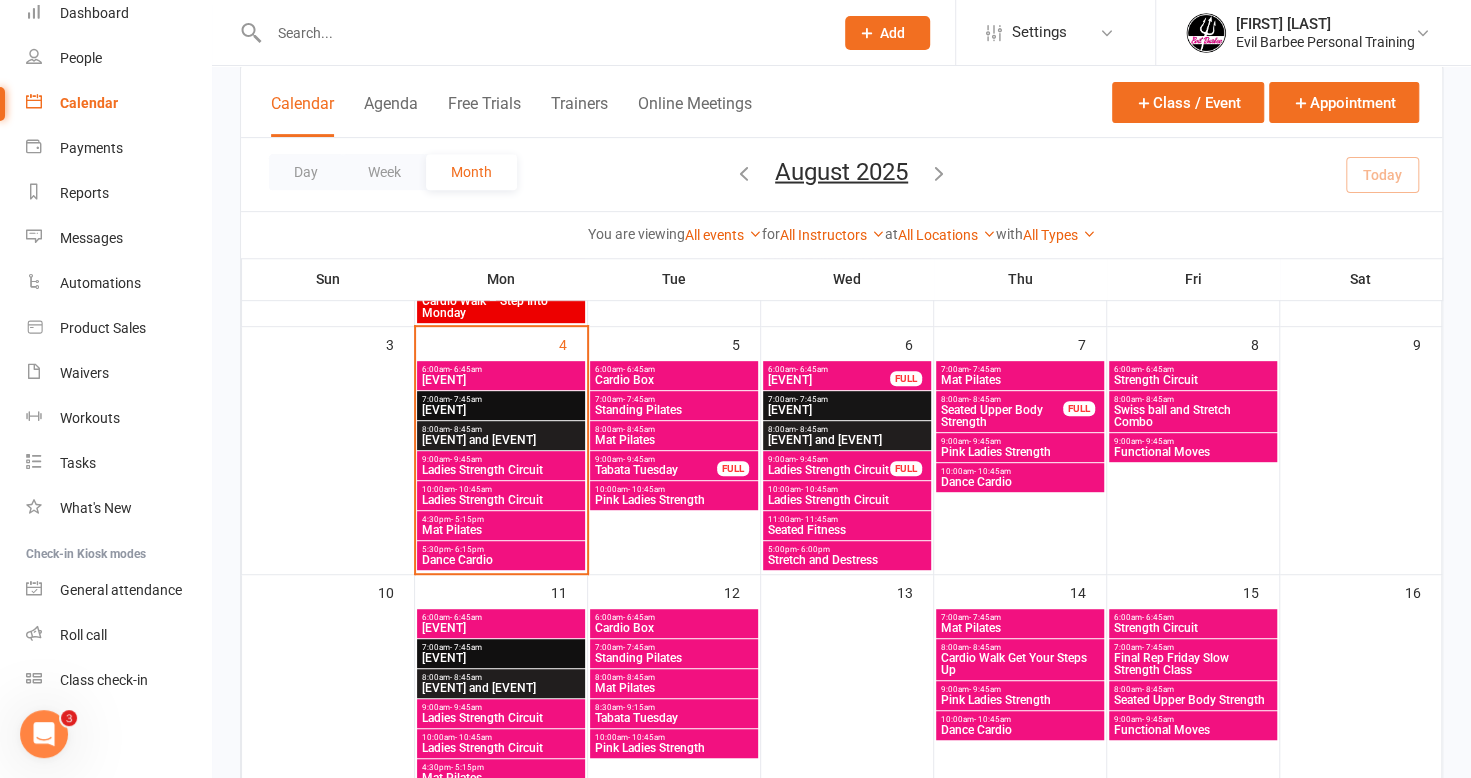 click on "[EVENT]" at bounding box center [501, 380] 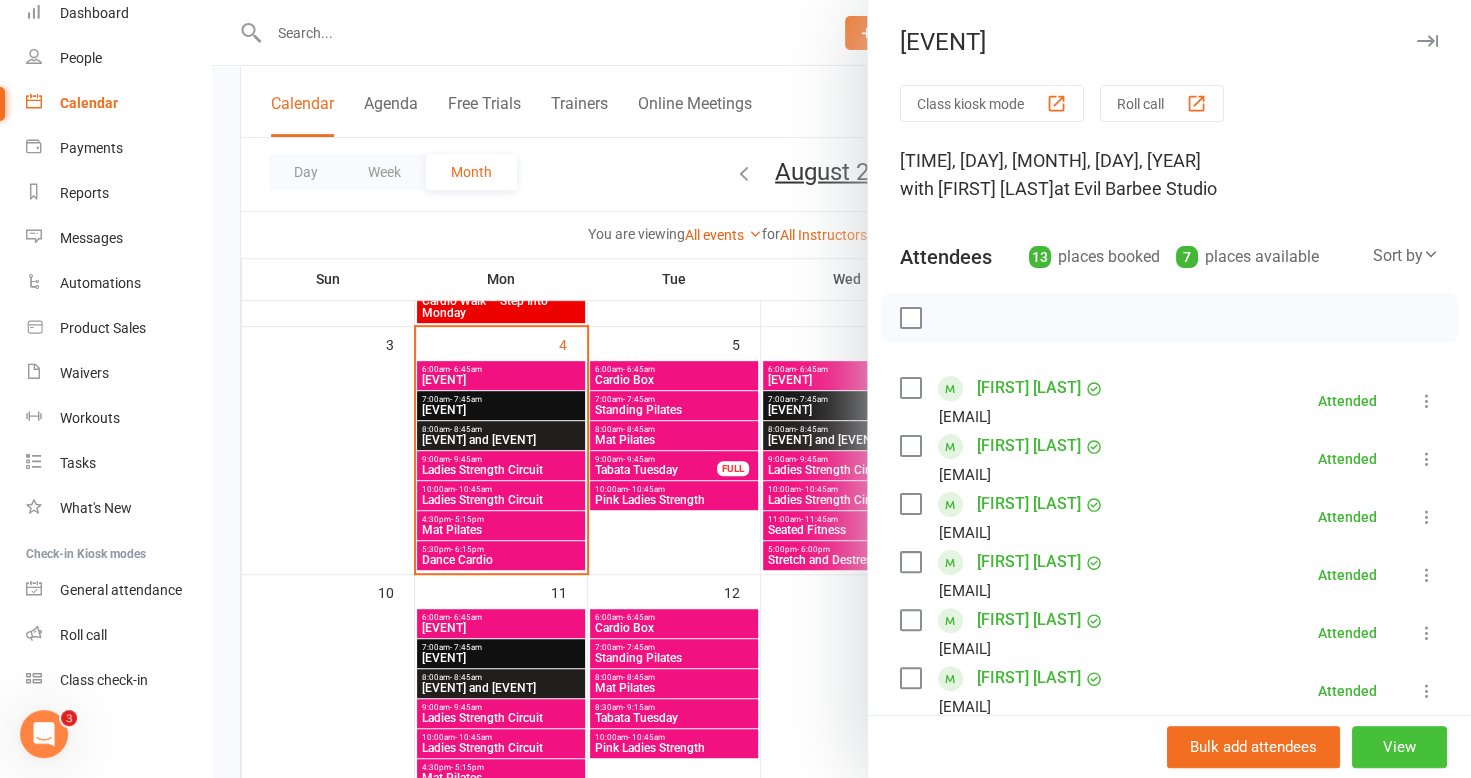 click on "View" at bounding box center (1399, 747) 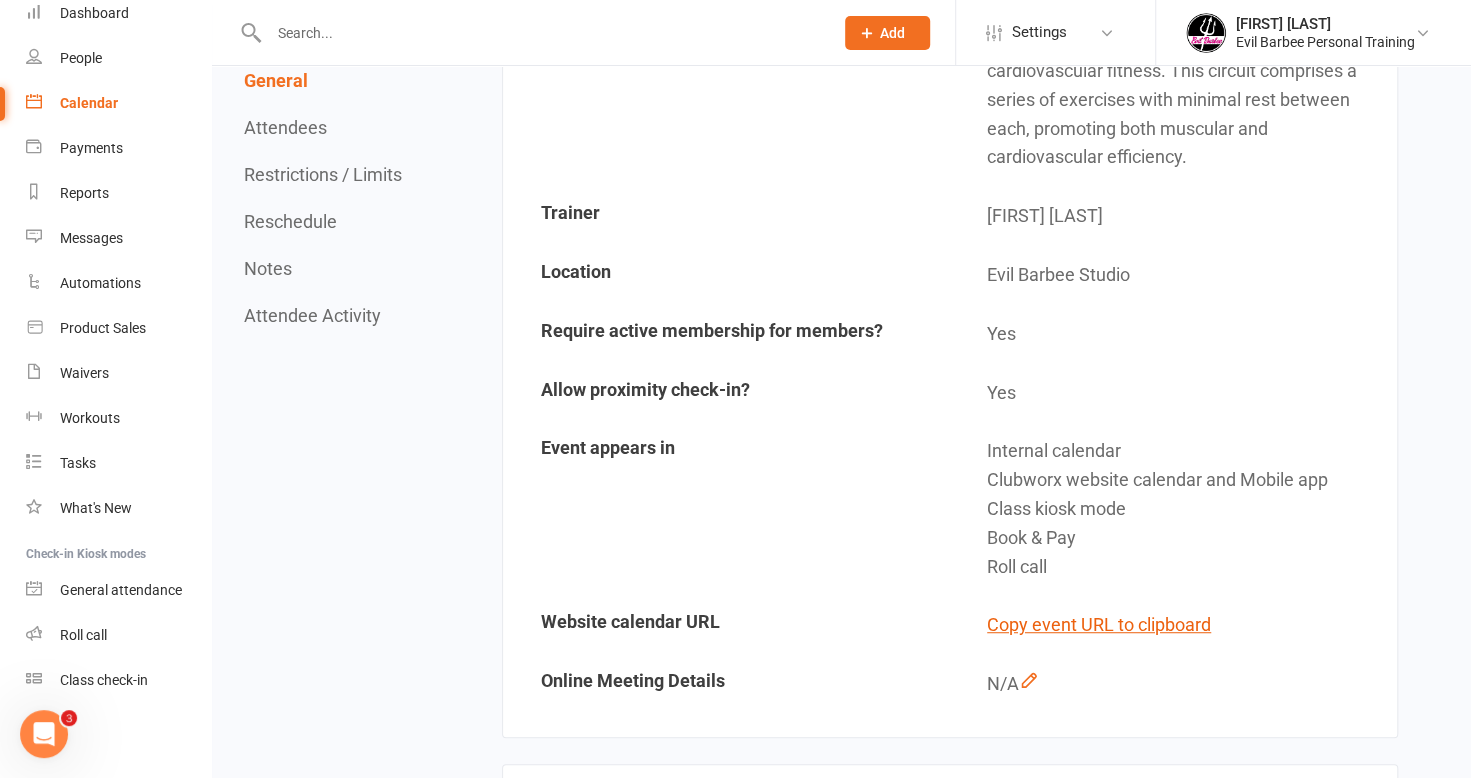 scroll, scrollTop: 0, scrollLeft: 0, axis: both 